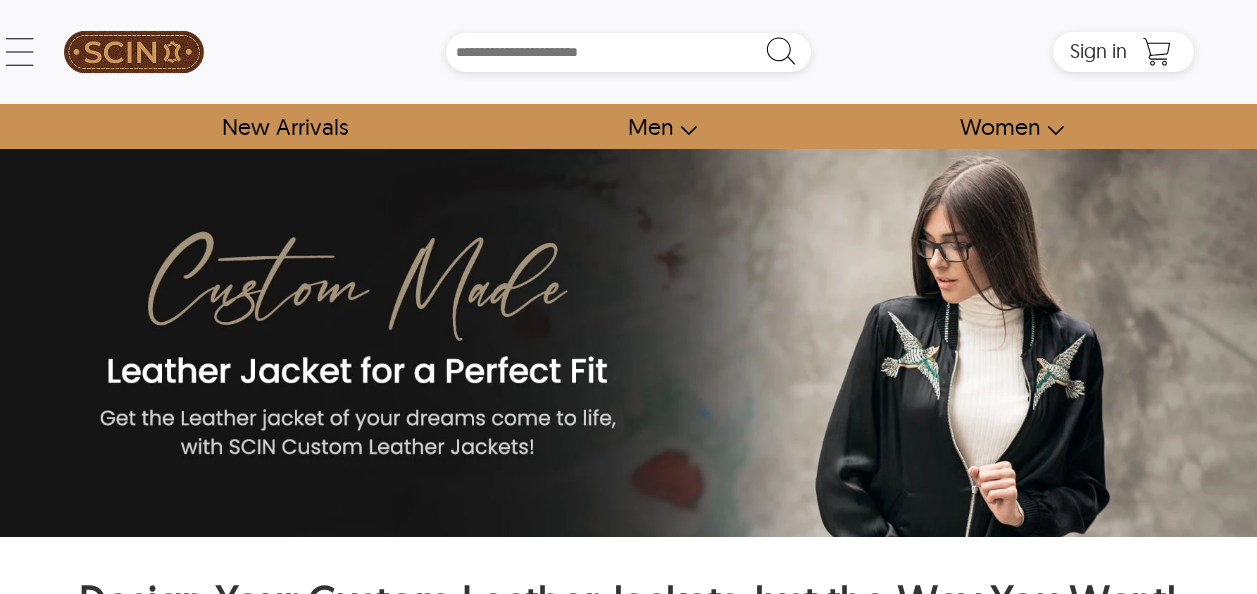 scroll, scrollTop: 0, scrollLeft: 0, axis: both 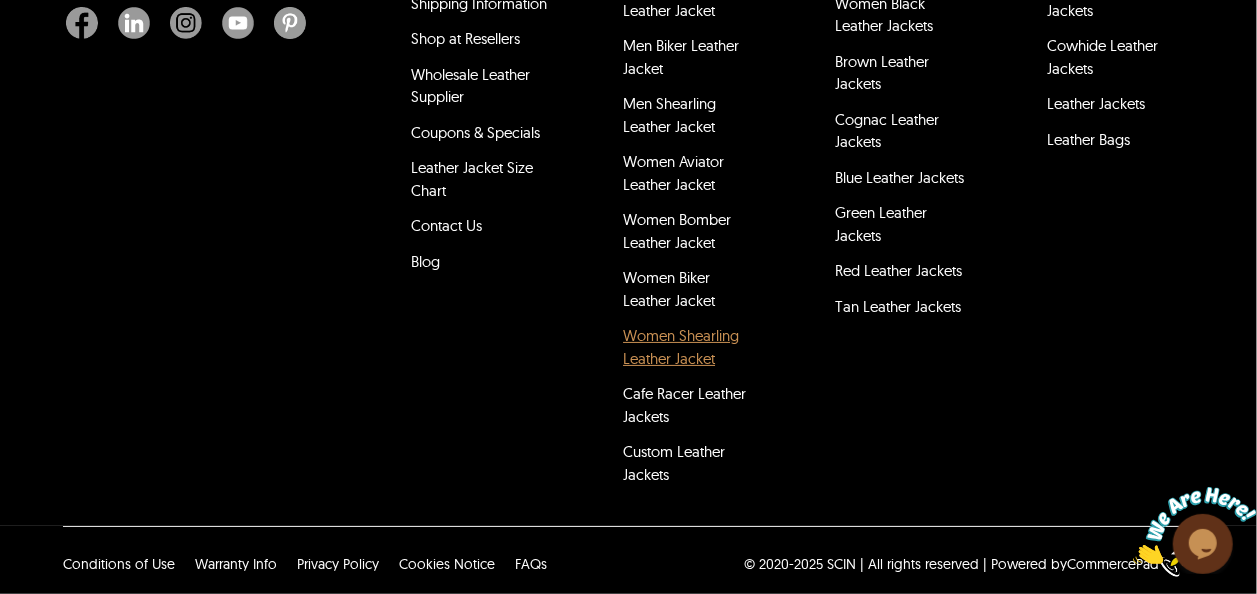 click on "Women Shearling Leather Jacket" at bounding box center (681, 347) 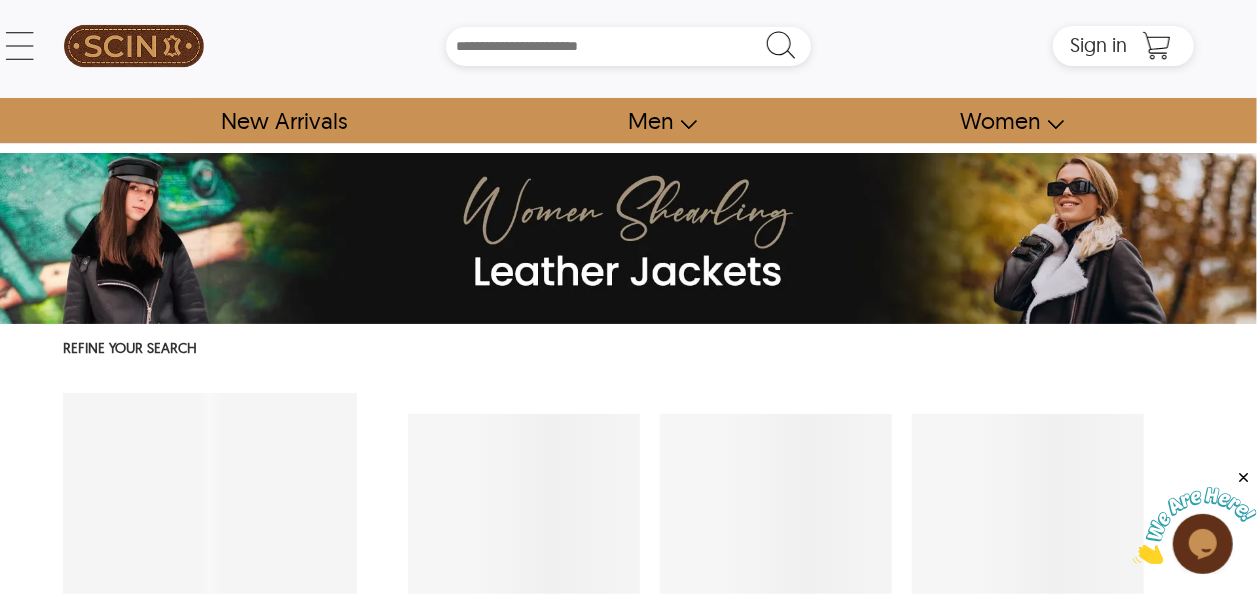 scroll, scrollTop: 0, scrollLeft: 0, axis: both 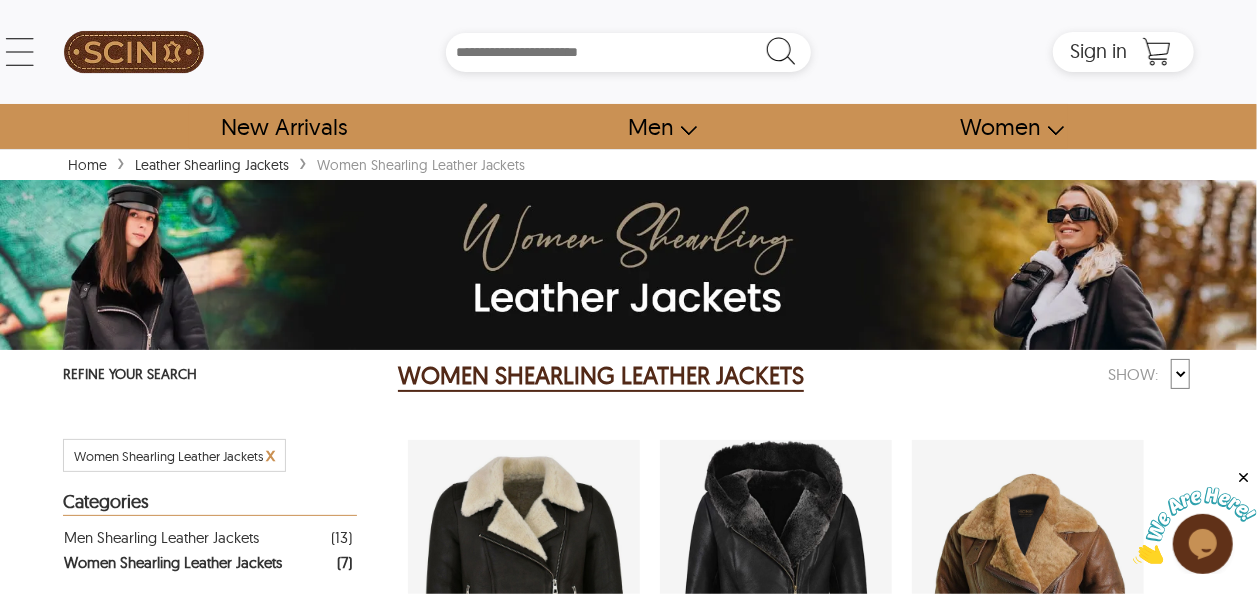 select on "********" 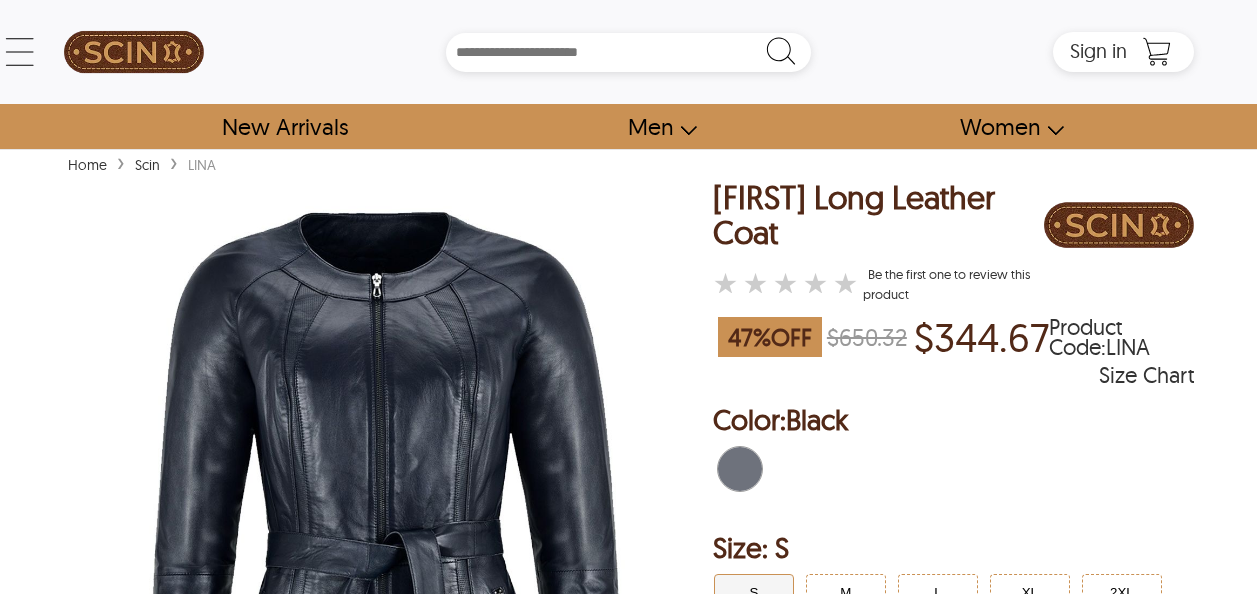 scroll, scrollTop: 0, scrollLeft: 0, axis: both 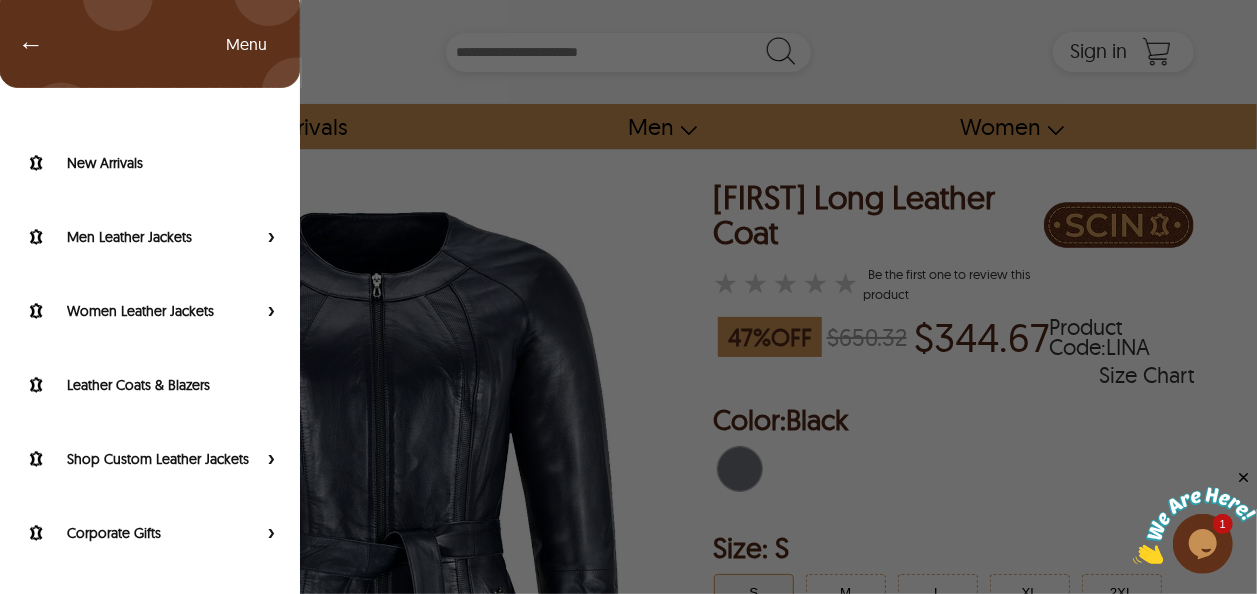 click on "← Menu New Arrivals Men Leather Jackets Aviator Leather Jackets Bomber Leather Jackets Biker Leather Jackets Cafe Racer Leather Jackets Leather Puffer Jackets Varsity Leather Jackets Oversized Leather Jackets Shearling Leather Jackets Leather Vests Leather Shirts Women Leather Jackets Aviator Leather Jackets Bomber Leather Jackets Biker Leather Jackets Cafe Racer Leather Jackets Leather Puffer Jackets Varsity Leather Jackets Oversized Leather Jackets Shearling Leather Jackets Leather Vests Leather Shirts Leather Coats & Blazers Shop Custom Leather Jackets Custom Aviator Leather Jackets Custom Bomber Leather Jackets Custom Biker Leather Jackets Custom Shearling Leather Jackets Custom Leather Coats & Blazers Custom Leather Vests Corporate Gifts  Leather Wallets Leather Portfolios Leather Passport Holders Leather Bags Leather Backpacks Leather Handbags Leather Duffle Bags Leather Crossbody Bags Leather Toiletry Bags Coupons & Specials SCIN Brand  About Us  SCIN Affiliate Program SCIN Reseller Program  Help" at bounding box center [628, 52] 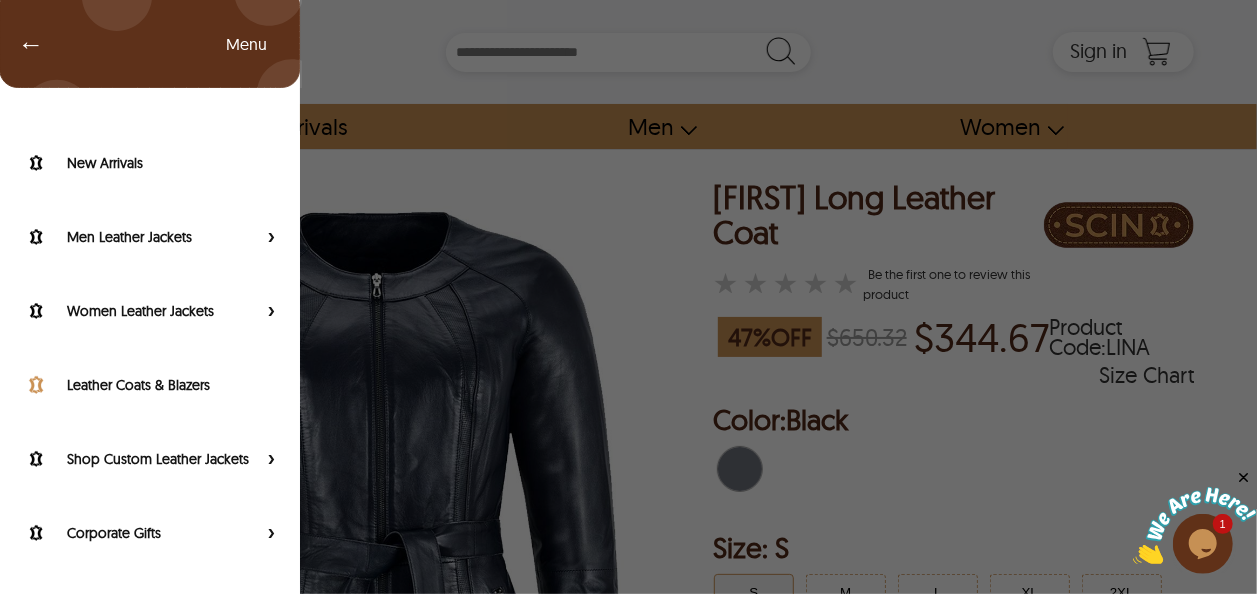 click on "Leather Coats & Blazers" at bounding box center [173, 385] 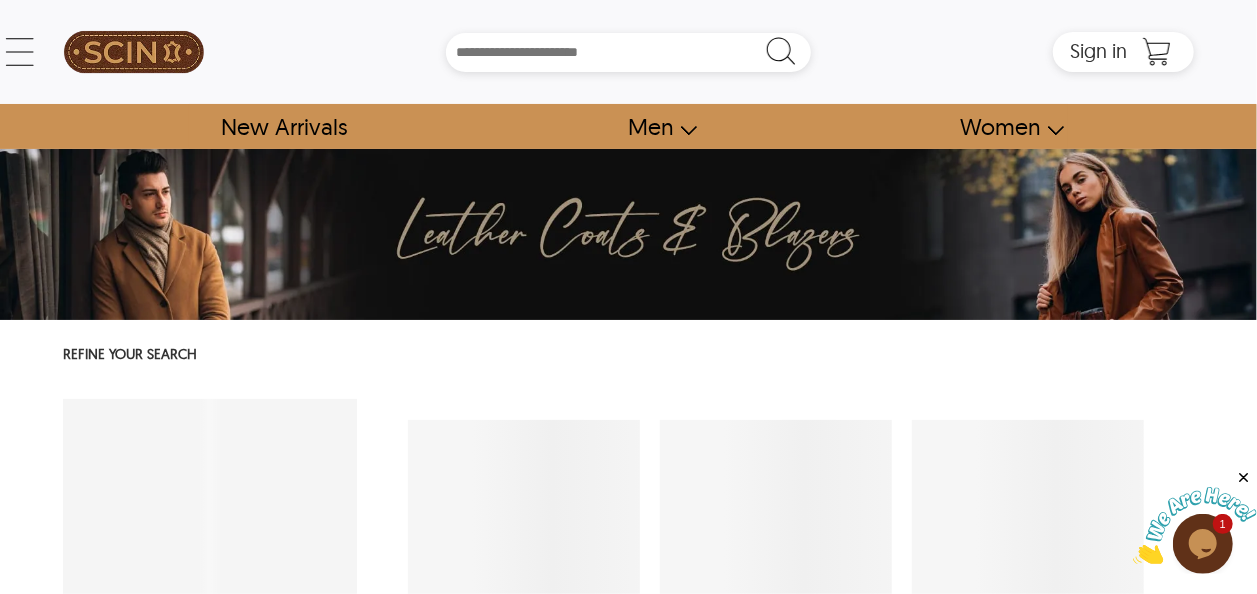 select on "********" 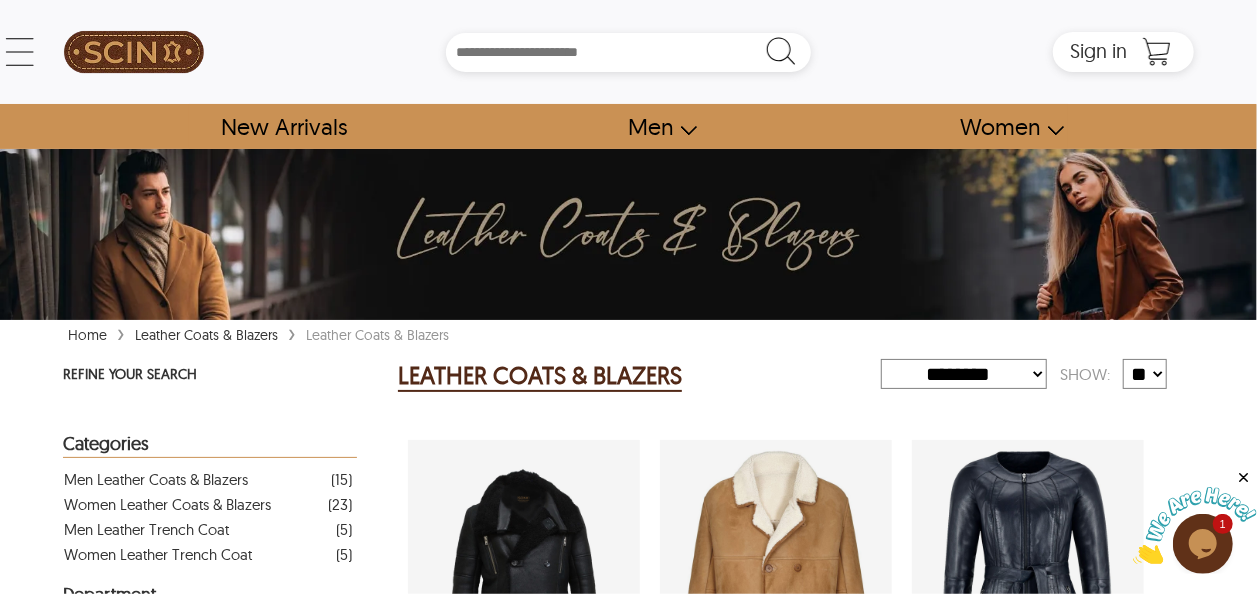 click on "LEATHER COATS & BLAZERS 56 Results Found" at bounding box center (628, 376) 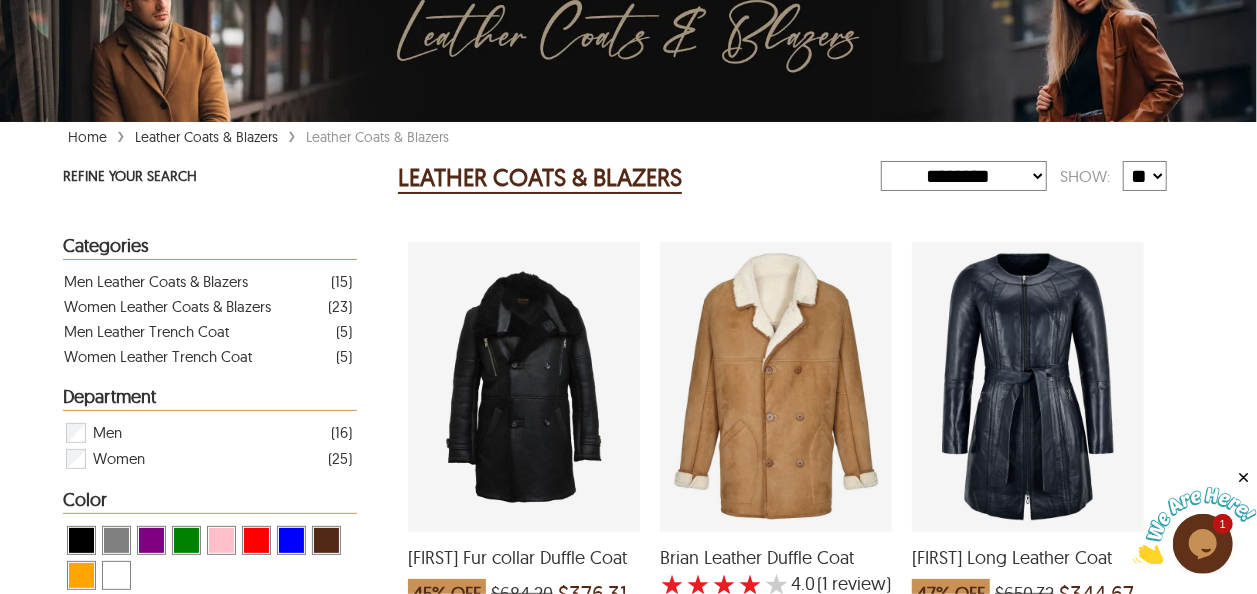 scroll, scrollTop: 200, scrollLeft: 0, axis: vertical 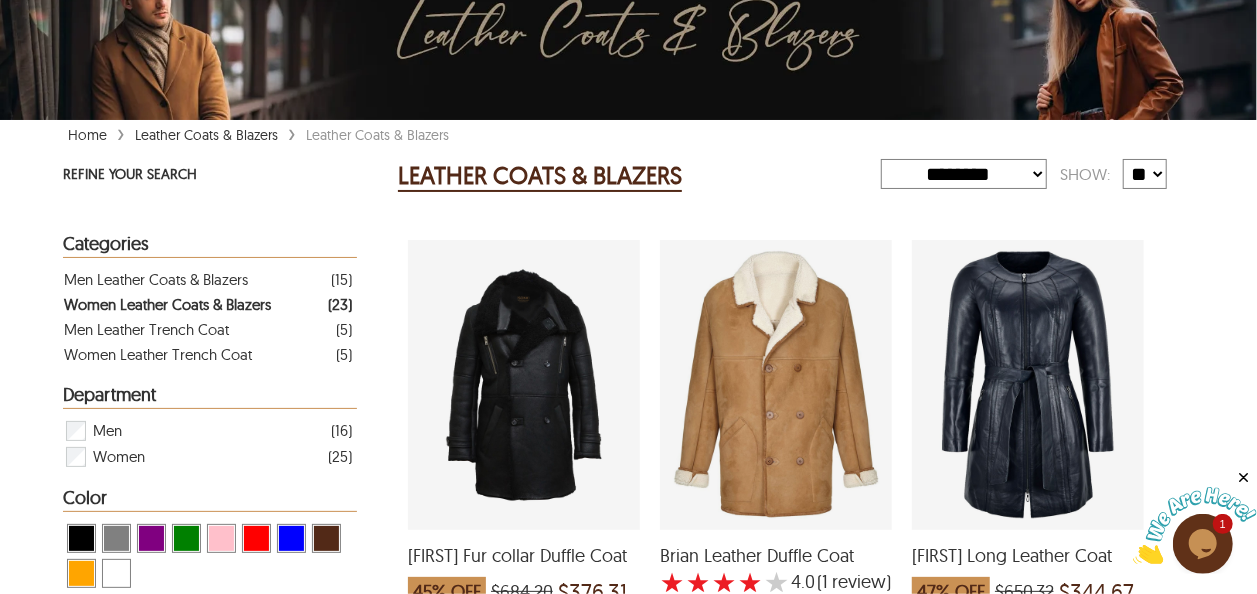 click on "Women Leather Coats & Blazers" at bounding box center [167, 304] 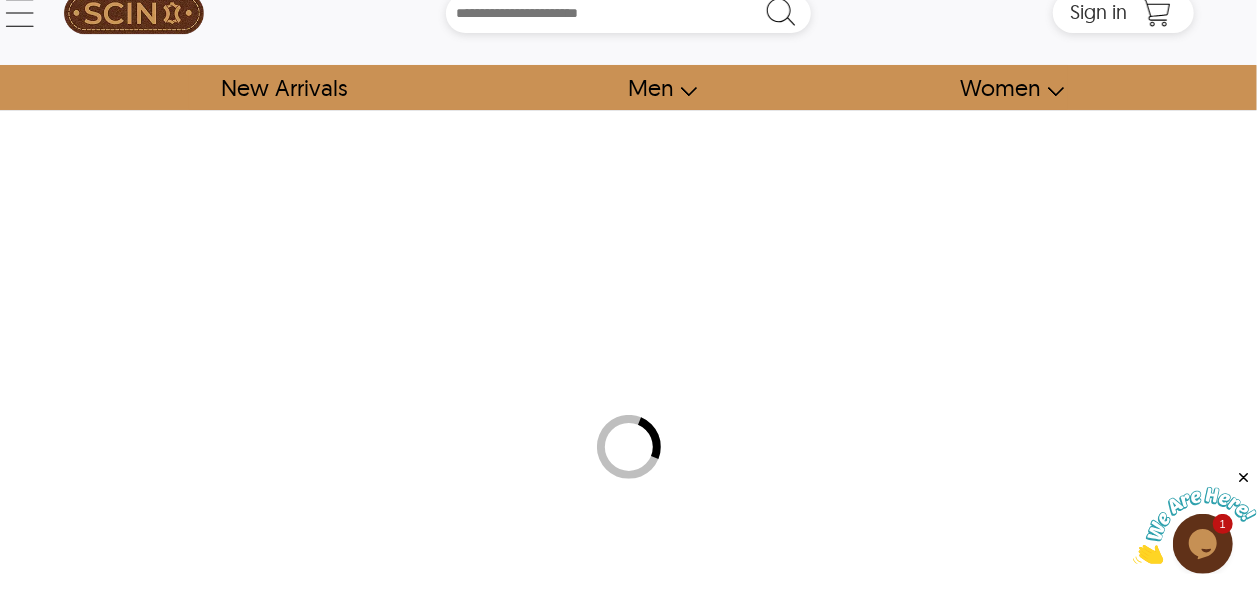 scroll, scrollTop: 0, scrollLeft: 0, axis: both 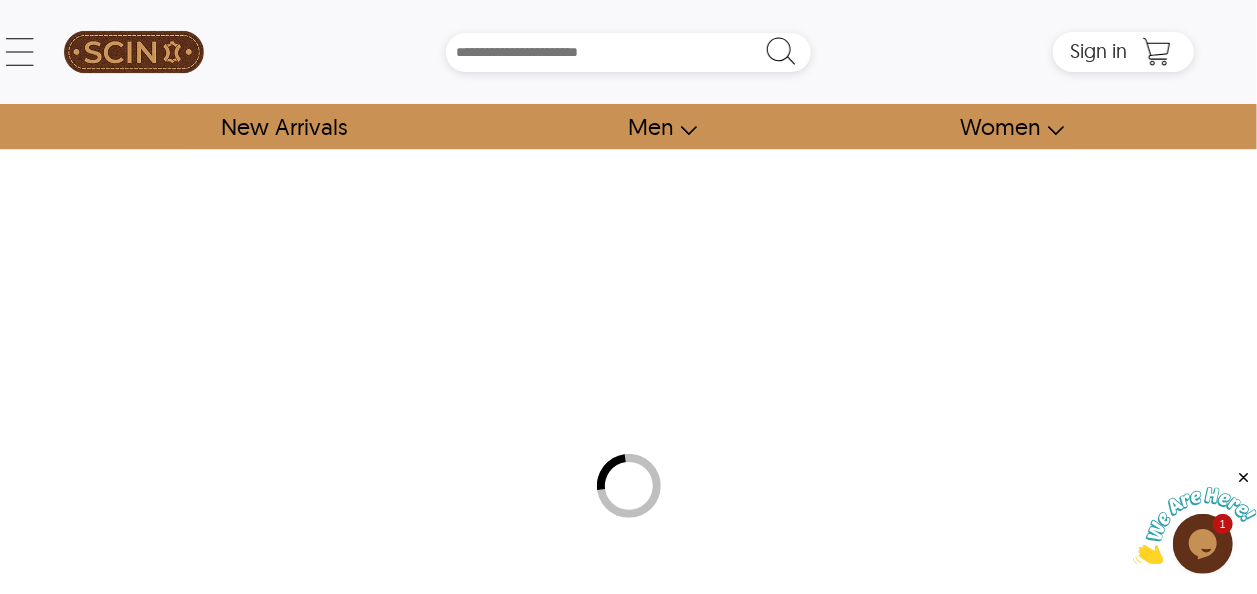 select on "********" 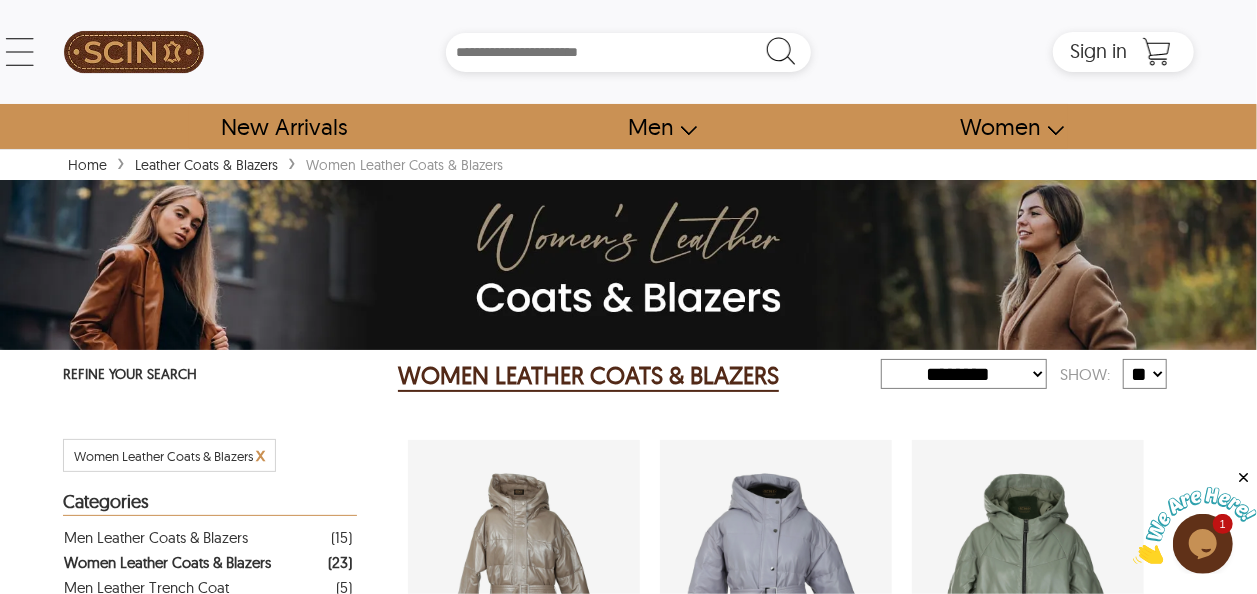click on "**********" at bounding box center (781, 2253) 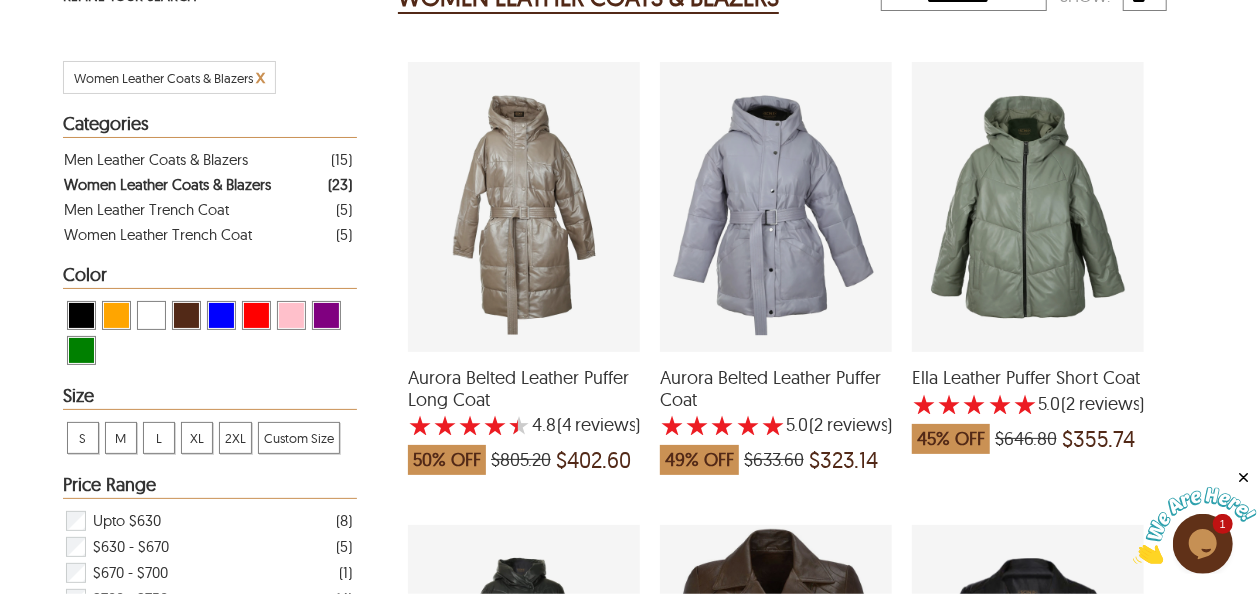 scroll, scrollTop: 360, scrollLeft: 0, axis: vertical 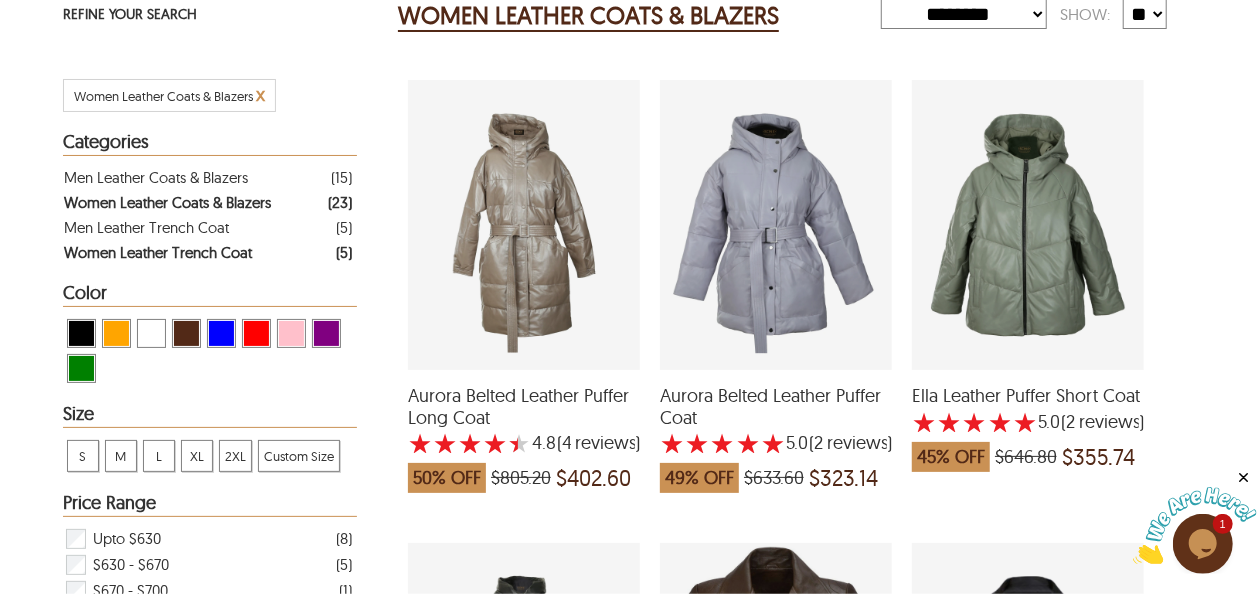 click on "Women Leather Trench Coat" at bounding box center [158, 252] 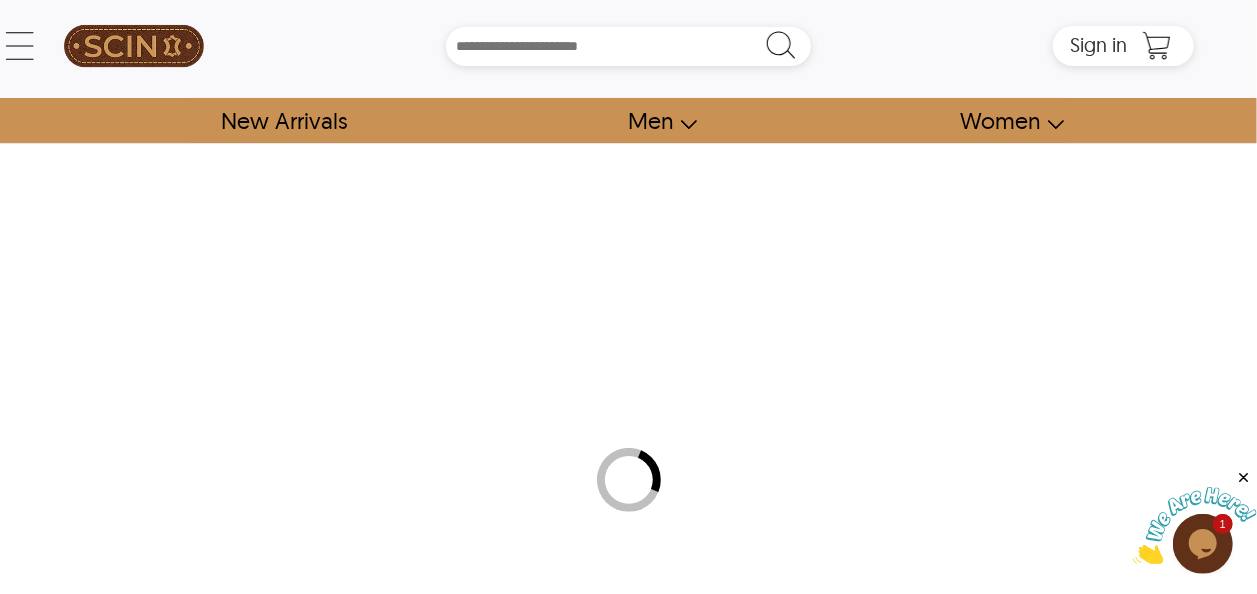 scroll, scrollTop: 0, scrollLeft: 0, axis: both 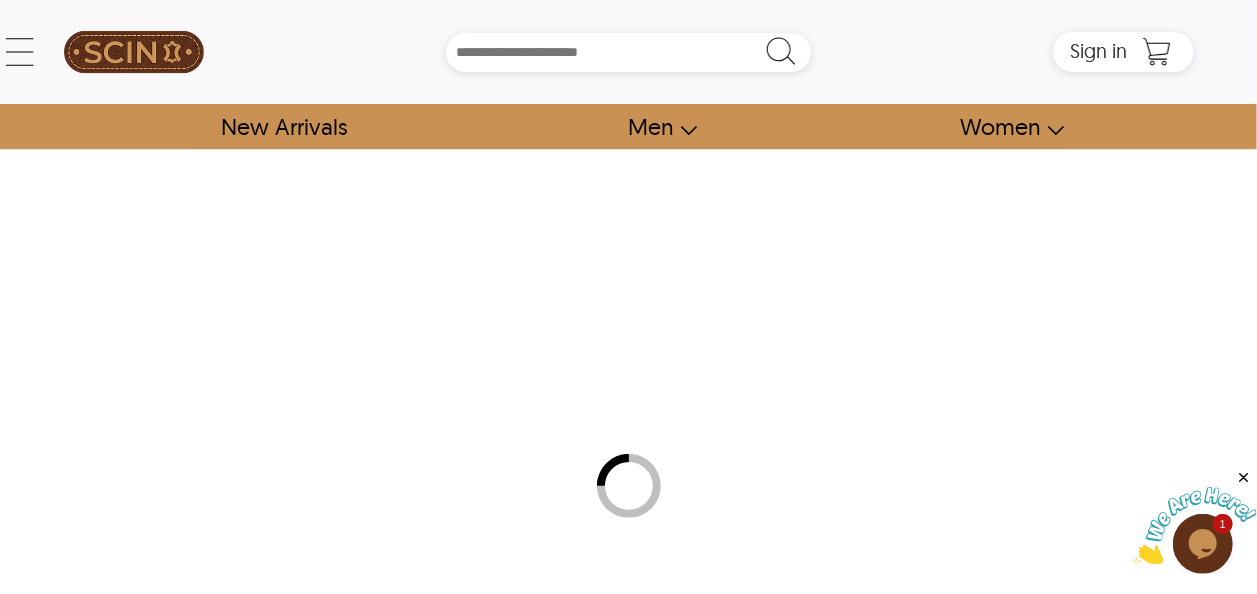 select on "********" 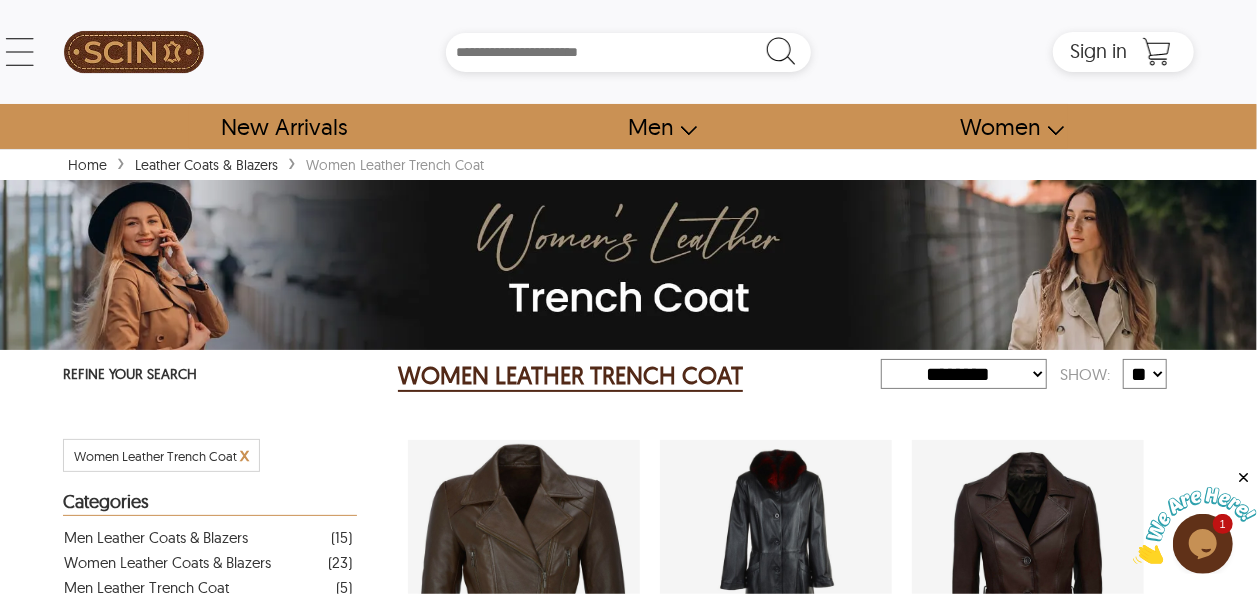 scroll, scrollTop: 520, scrollLeft: 0, axis: vertical 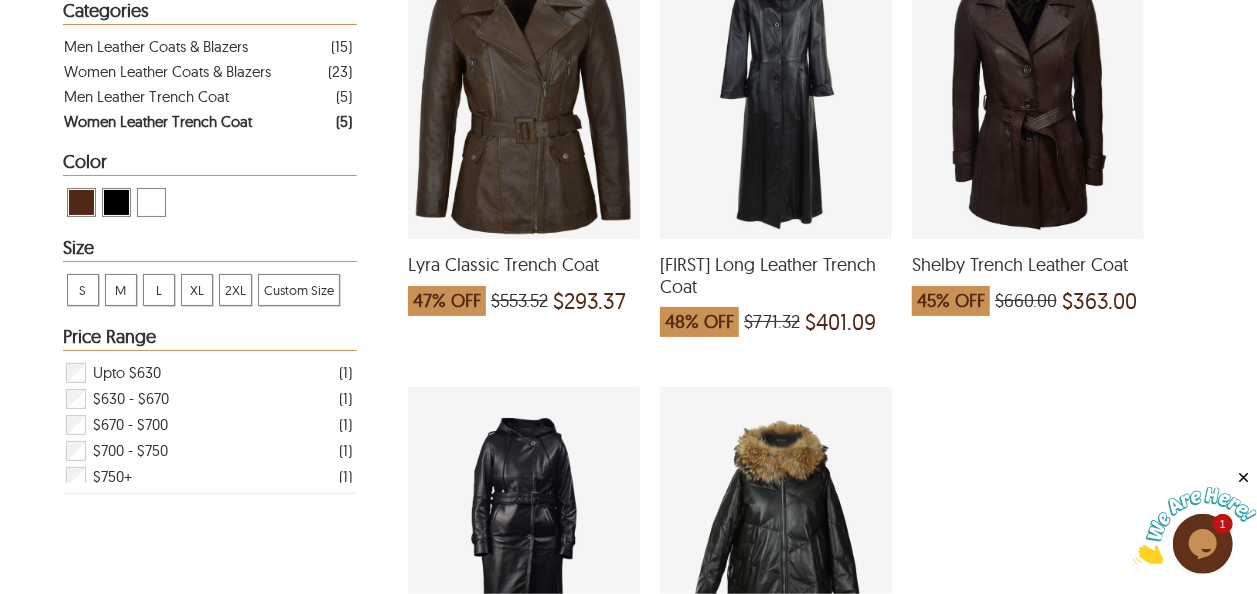 click at bounding box center [776, 94] 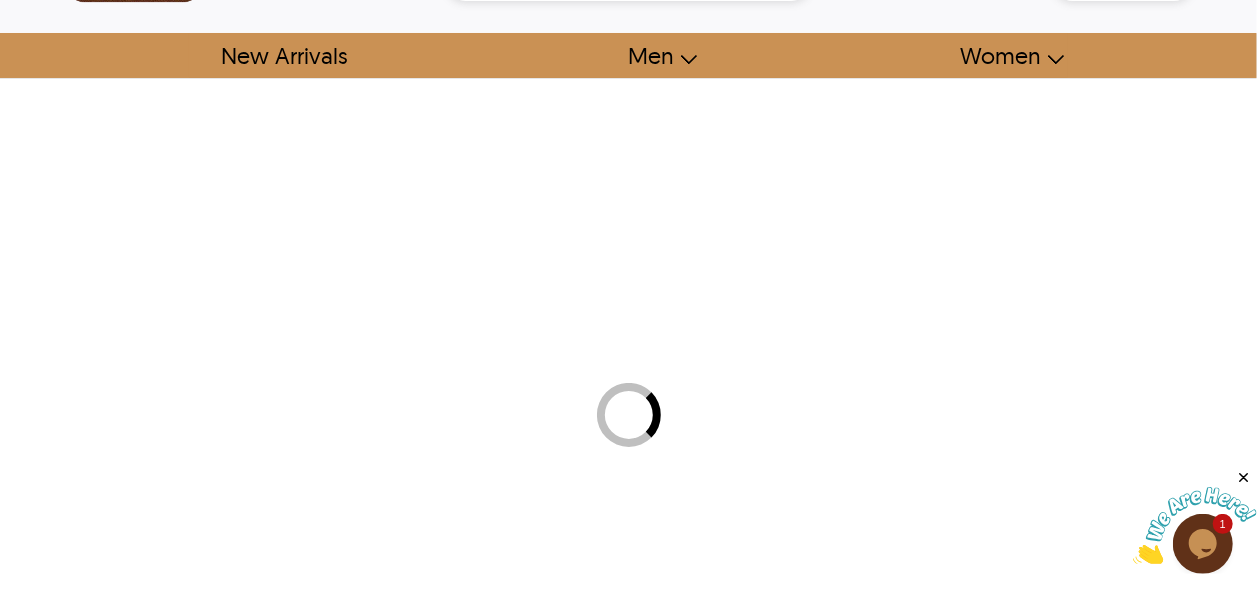 scroll, scrollTop: 0, scrollLeft: 0, axis: both 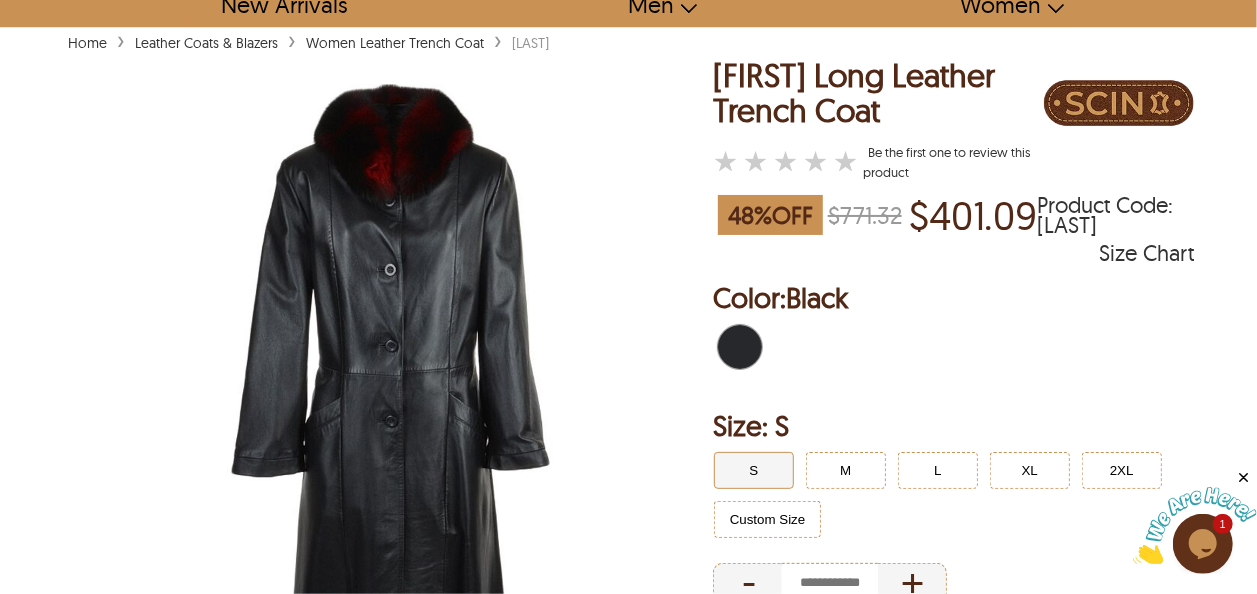 click on "Home" at bounding box center [87, 43] 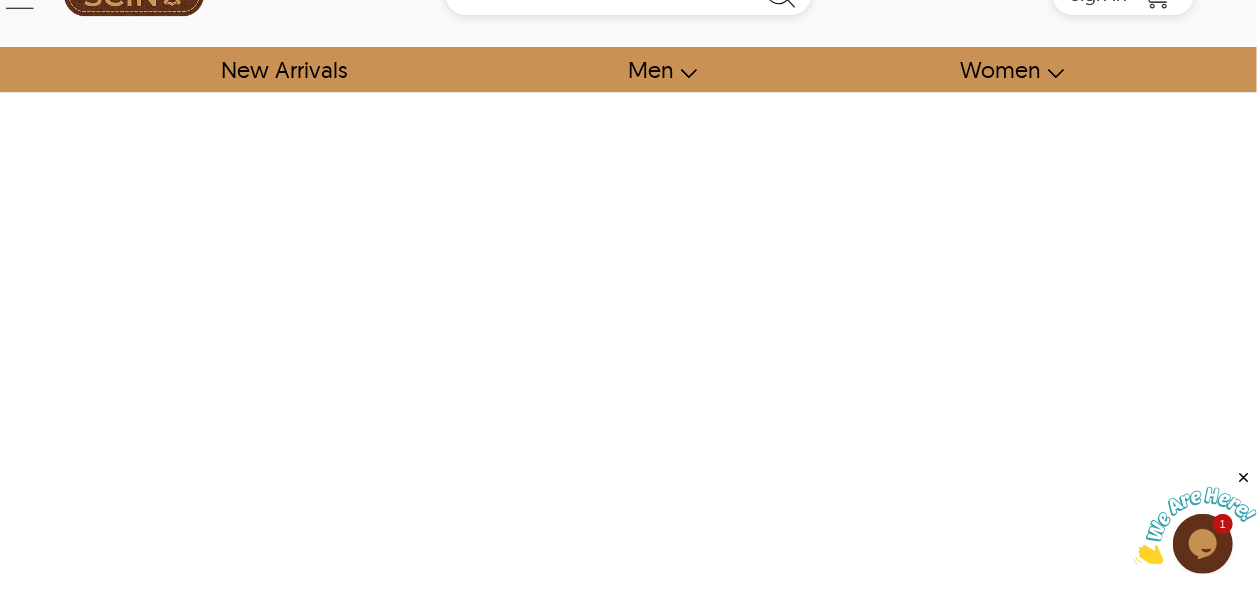 scroll, scrollTop: 0, scrollLeft: 0, axis: both 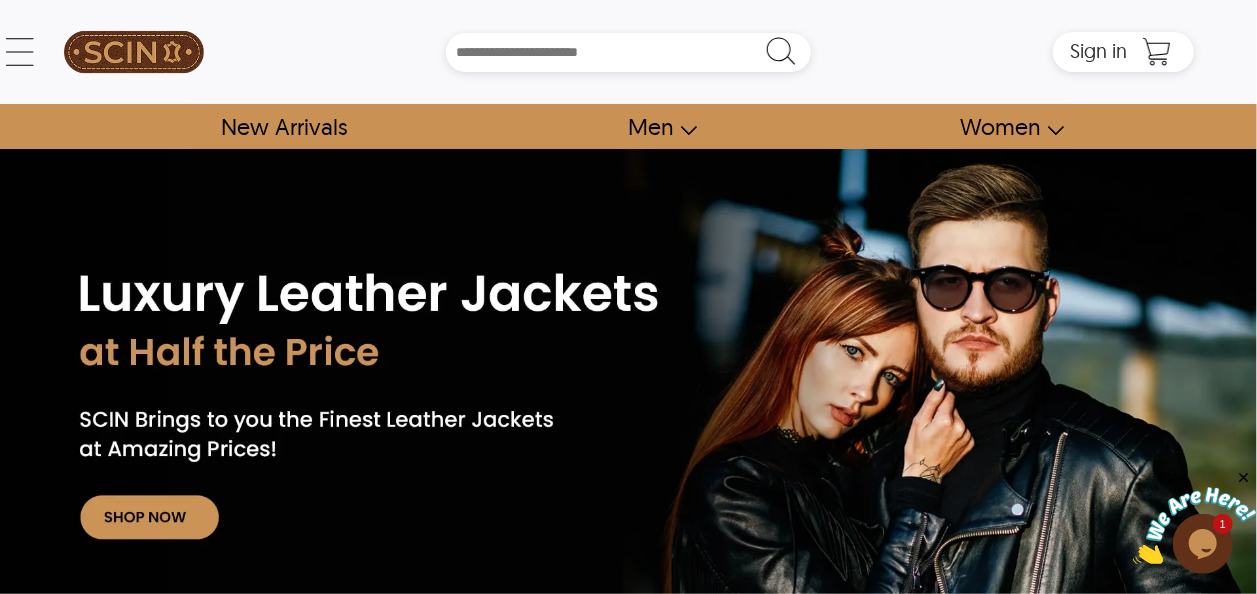 click at bounding box center [134, 52] 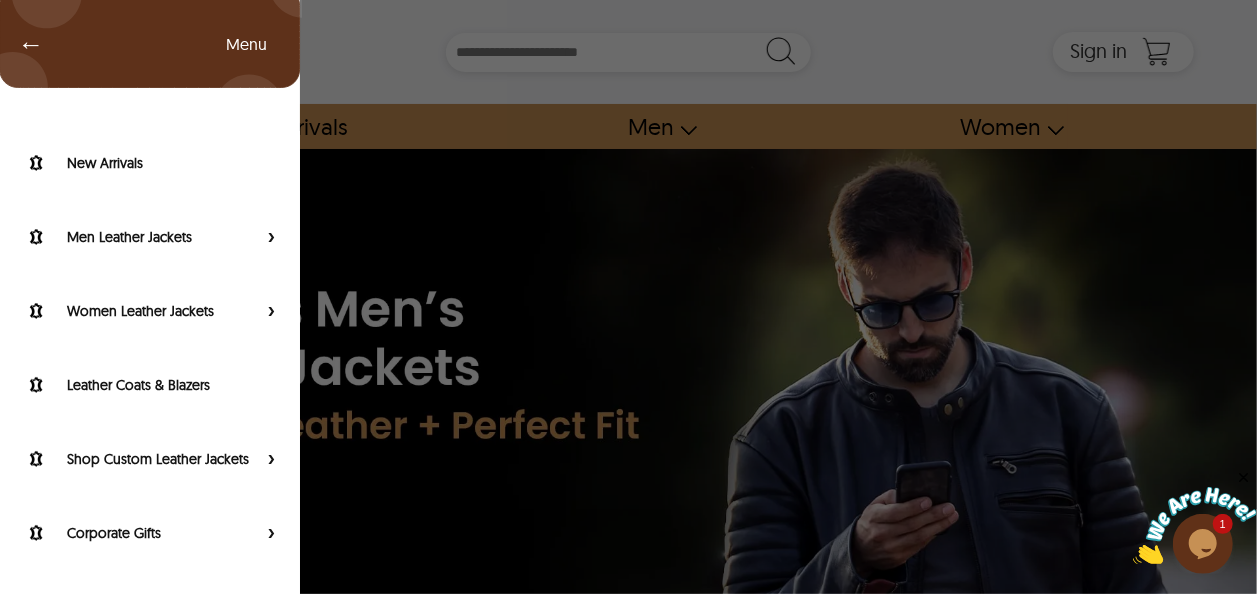 click on "← Menu New Arrivals Men Leather Jackets Aviator Leather Jackets Bomber Leather Jackets Biker Leather Jackets Cafe Racer Leather Jackets Leather Puffer Jackets Varsity Leather Jackets Oversized Leather Jackets Shearling Leather Jackets Leather Vests Leather Shirts Women Leather Jackets Aviator Leather Jackets Bomber Leather Jackets Biker Leather Jackets Cafe Racer Leather Jackets Leather Puffer Jackets Varsity Leather Jackets Oversized Leather Jackets Shearling Leather Jackets Leather Vests Leather Coats & Blazers Shop Custom Leather Jackets Custom Aviator Leather Jackets Custom Bomber Leather Jackets Custom Biker Leather Jackets Custom Shearling Leather Jackets Custom Leather Coats & Blazers Custom Leather Vests Corporate Gifts  Leather Wallets Leather Portfolios Leather Passport Holders Leather Bags Leather Backpacks Leather Handbags Leather Duffle Bags Leather Crossbody Bags Leather Toiletry Bags Coupons & Specials SCIN Brand  About Us  SCIN Affiliate Program SCIN Reseller Program  Help" at bounding box center [628, 52] 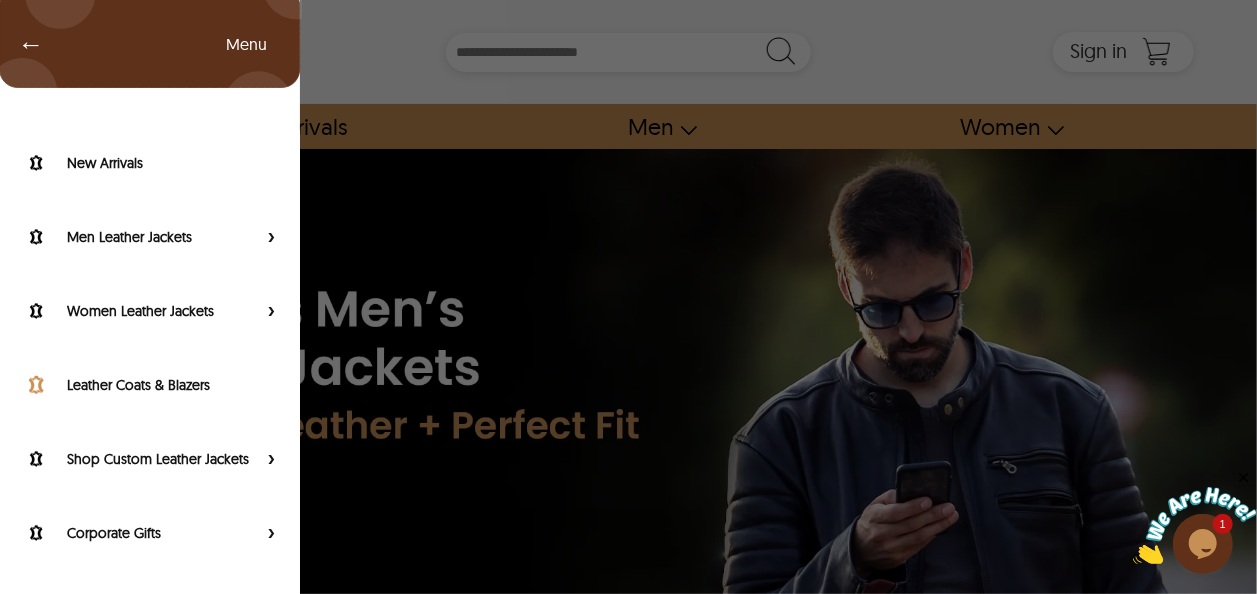 click on "Leather Coats & Blazers" at bounding box center [173, 385] 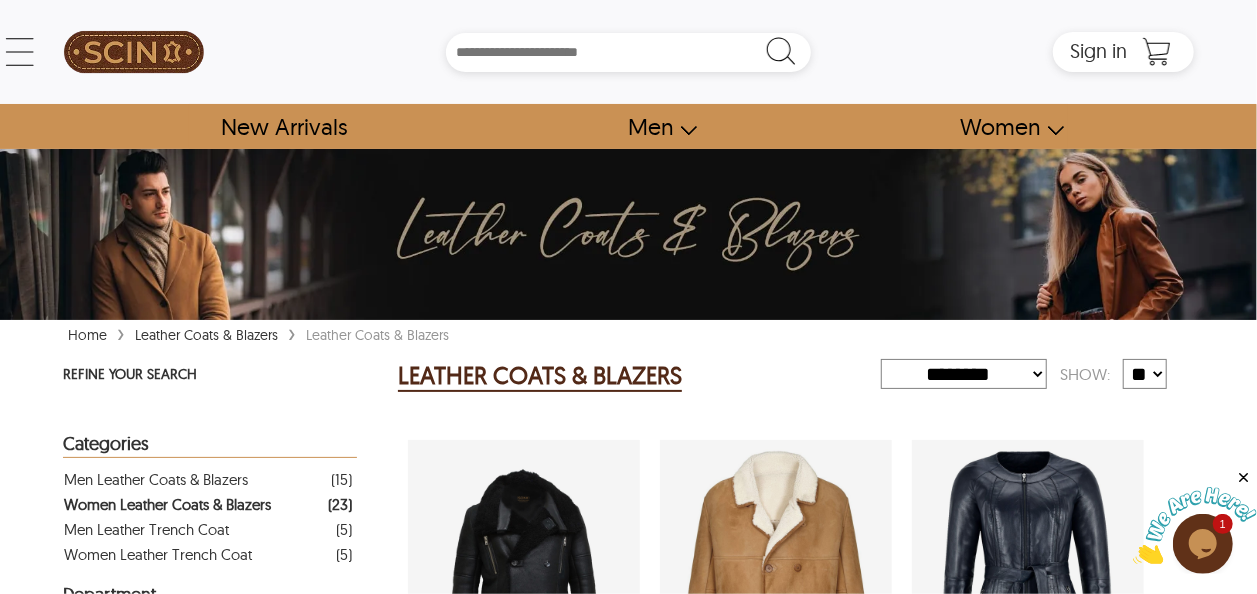click on "Women Leather Coats & Blazers" at bounding box center [167, 504] 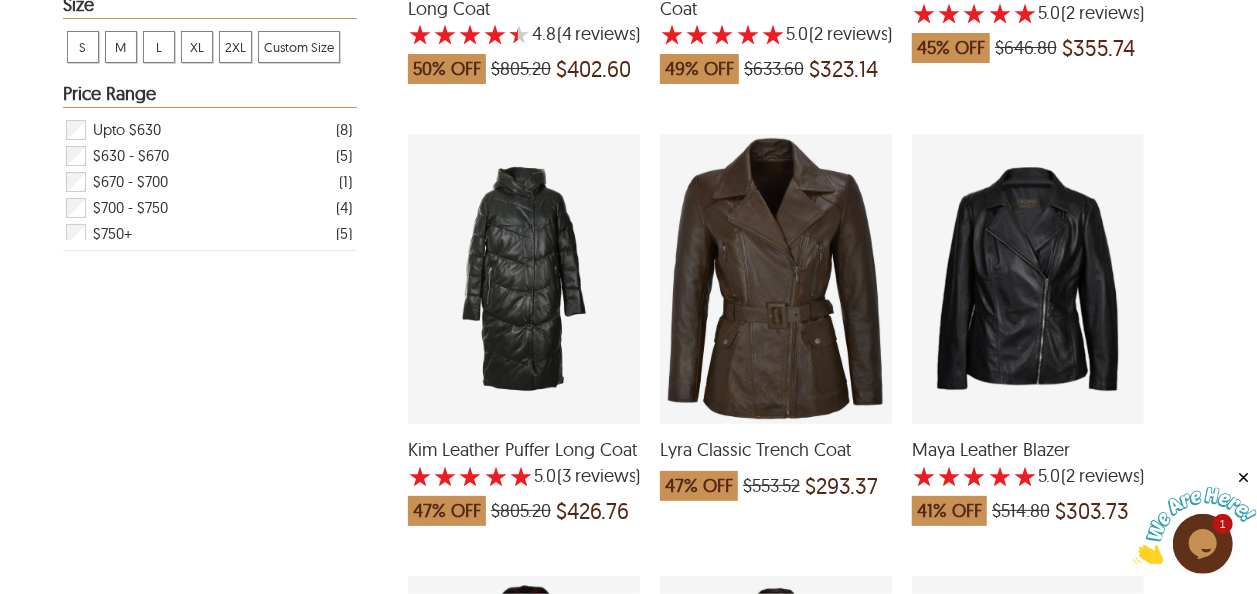 scroll, scrollTop: 725, scrollLeft: 0, axis: vertical 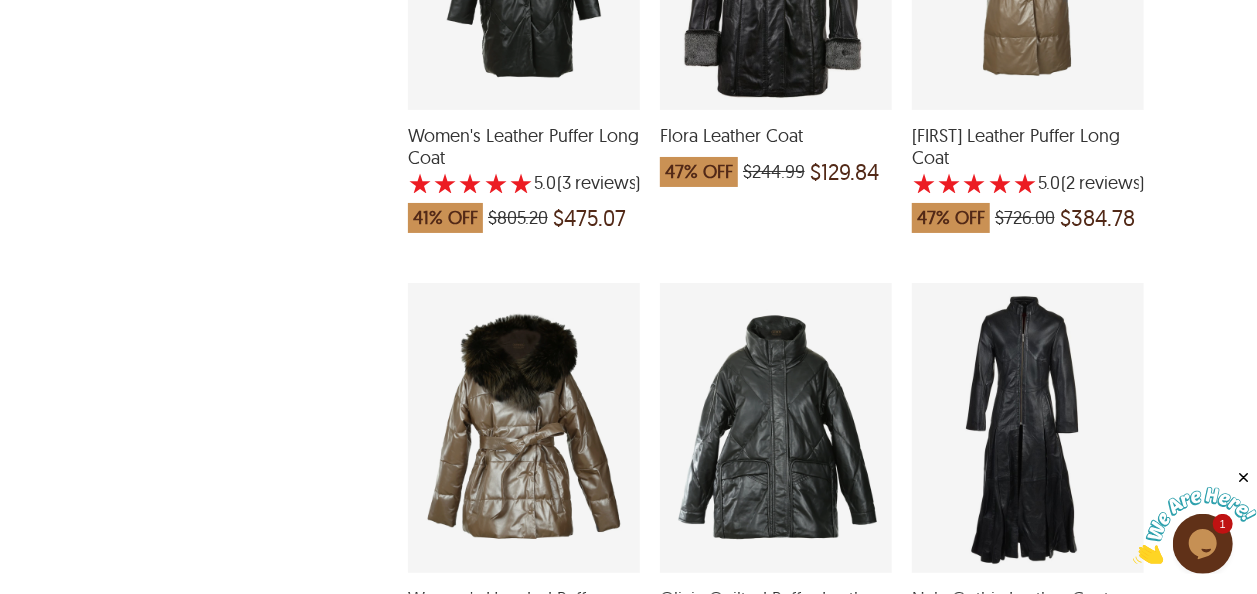 click at bounding box center [1028, 428] 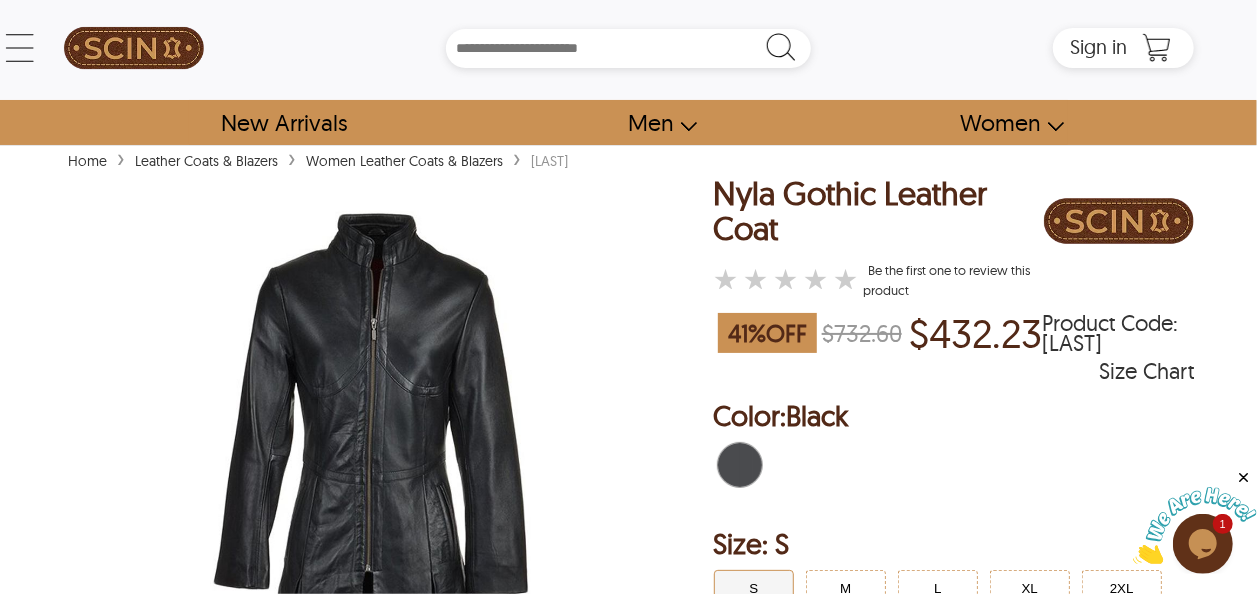 scroll, scrollTop: 0, scrollLeft: 0, axis: both 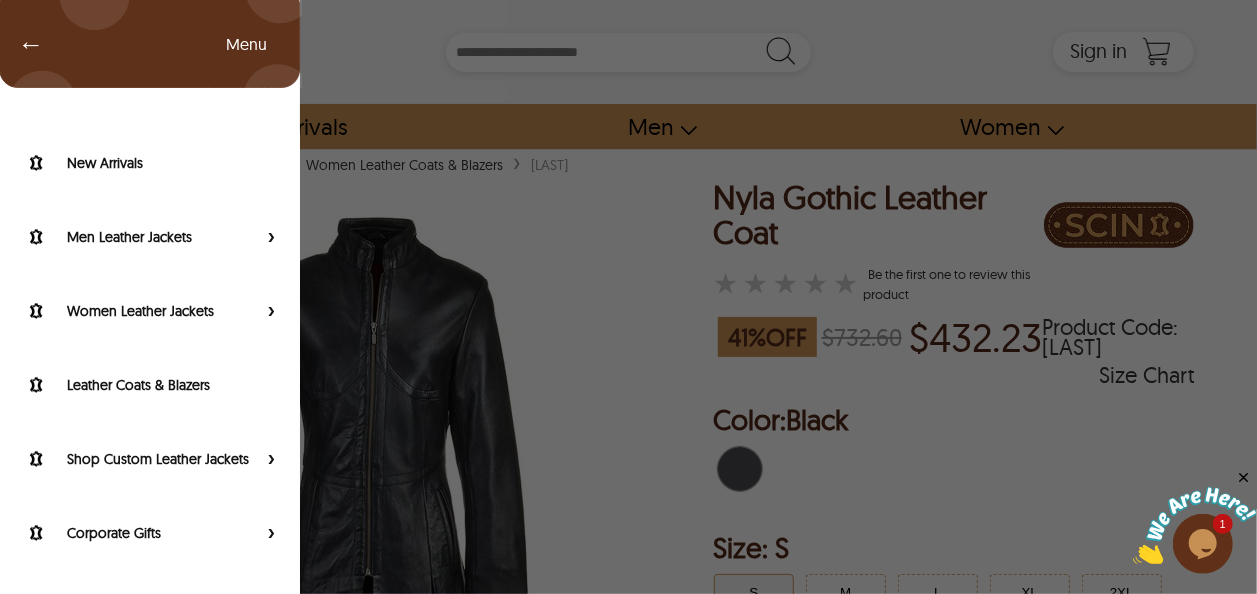 click on "← Menu New Arrivals Men Leather Jackets Aviator Leather Jackets Bomber Leather Jackets Biker Leather Jackets Cafe Racer Leather Jackets Leather Puffer Jackets Varsity Leather Jackets Oversized Leather Jackets Shearling Leather Jackets Leather Vests Leather Shirts Women Leather Jackets Aviator Leather Jackets Bomber Leather Jackets Biker Leather Jackets Cafe Racer Leather Jackets Leather Puffer Jackets Varsity Leather Jackets Oversized Leather Jackets Shearling Leather Jackets Leather Vests Leather Coats & Blazers Shop Custom Leather Jackets Custom Aviator Leather Jackets Custom Bomber Leather Jackets Custom Biker Leather Jackets Custom Shearling Leather Jackets Custom Leather Coats & Blazers Custom Leather Vests Corporate Gifts  Leather Wallets Leather Portfolios Leather Passport Holders Leather Bags Leather Backpacks Leather Handbags Leather Duffle Bags Leather Crossbody Bags Leather Toiletry Bags Coupons & Specials SCIN Brand  About Us  SCIN Affiliate Program SCIN Reseller Program  Help" at bounding box center [628, 52] 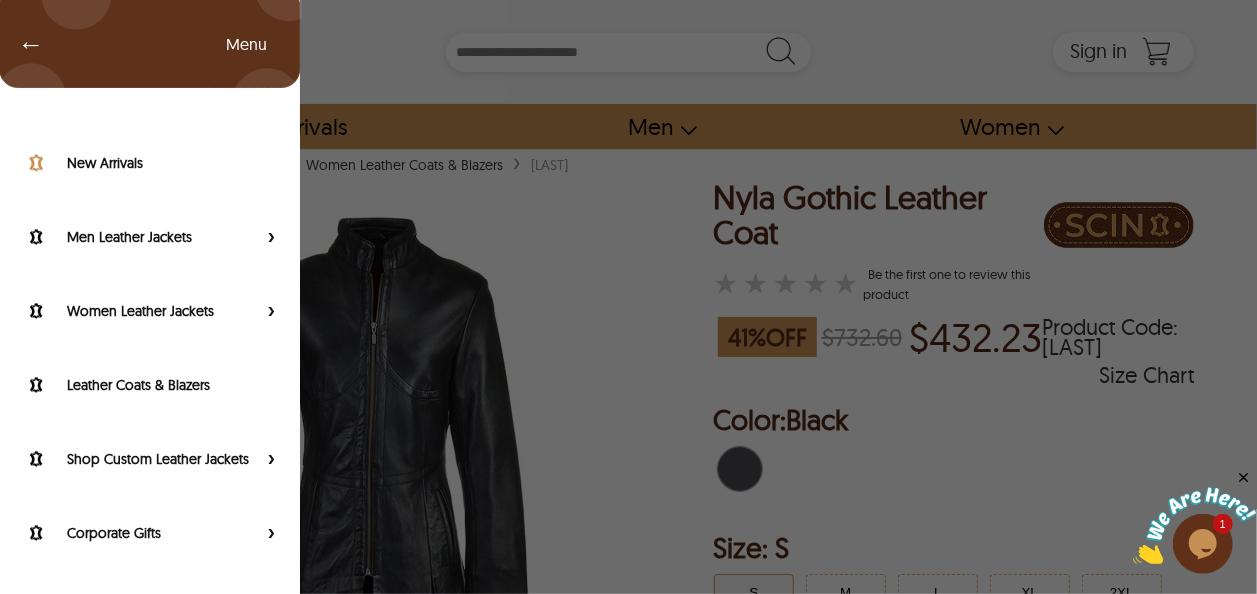 click on "New Arrivals" at bounding box center (173, 163) 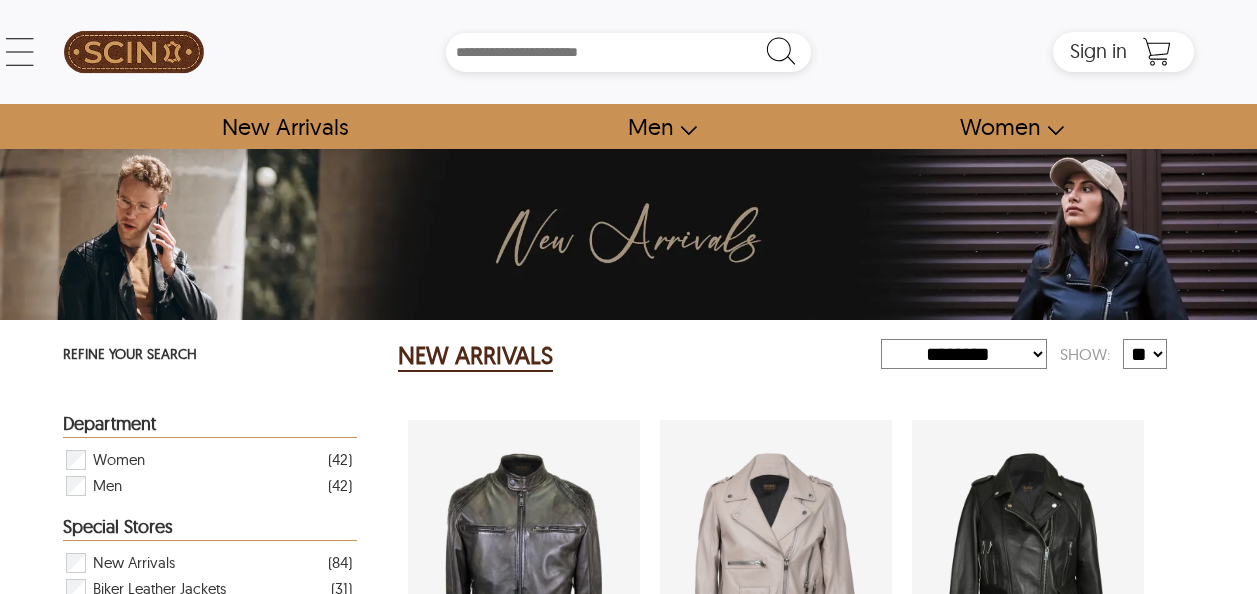 select on "********" 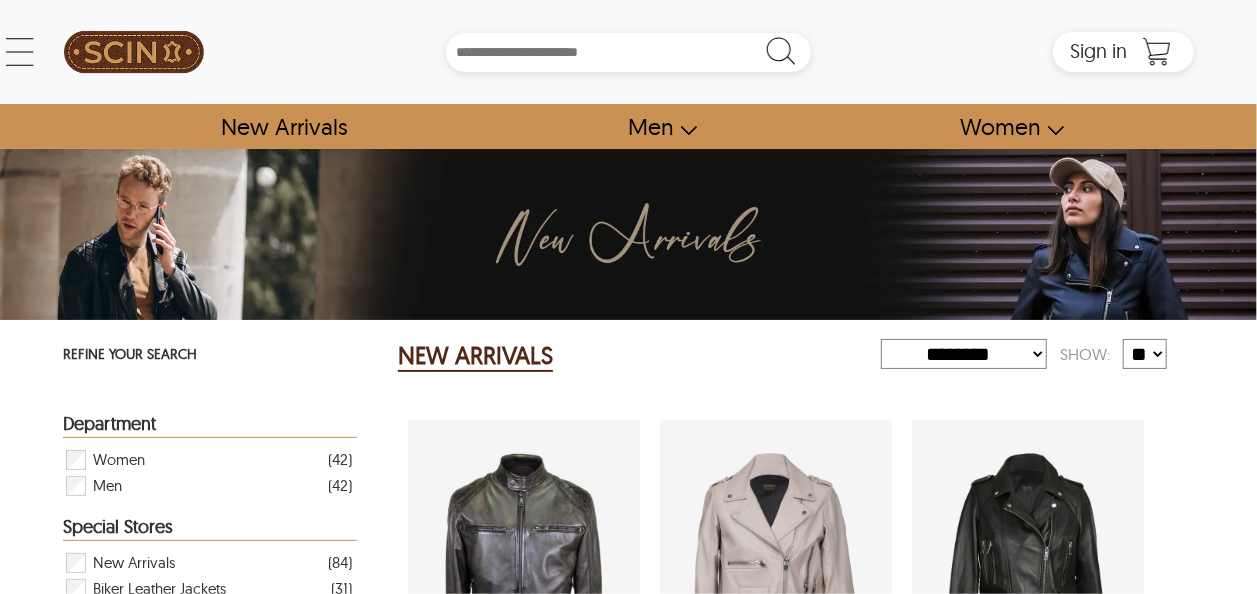 scroll, scrollTop: 0, scrollLeft: 0, axis: both 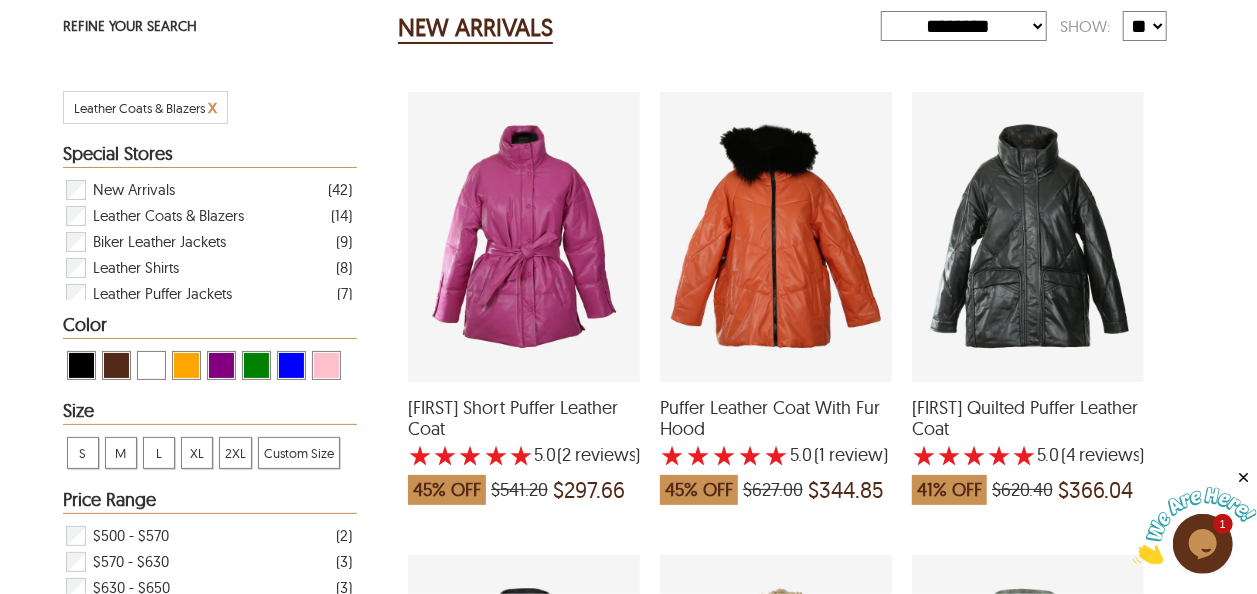 click on "x" at bounding box center [212, 106] 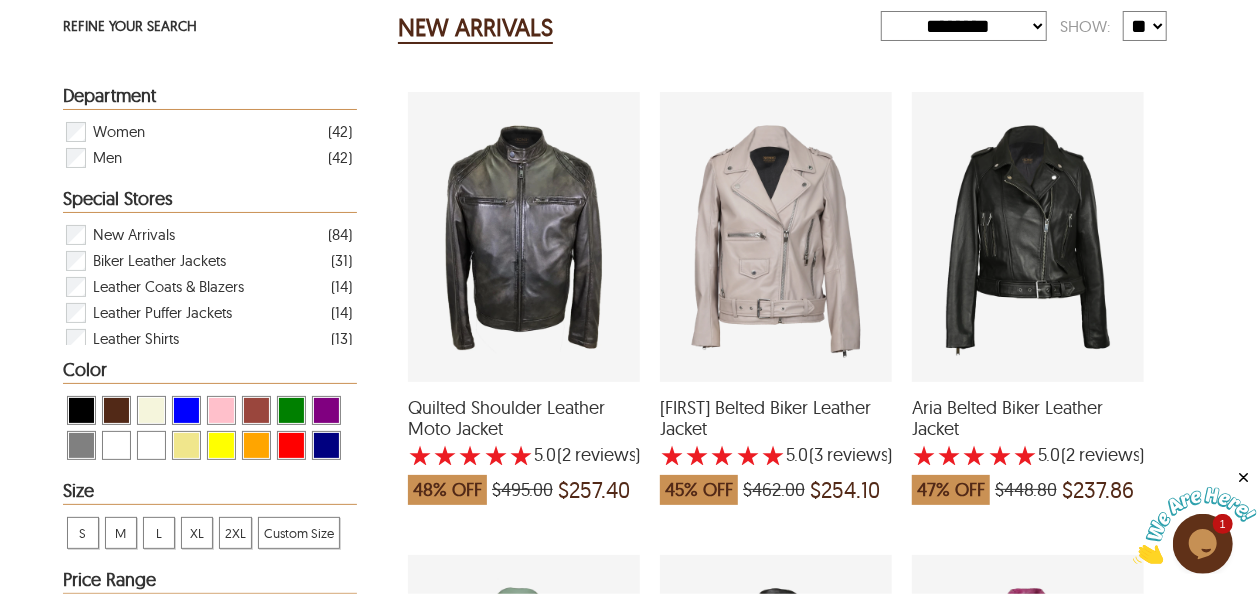 click at bounding box center [81, 410] 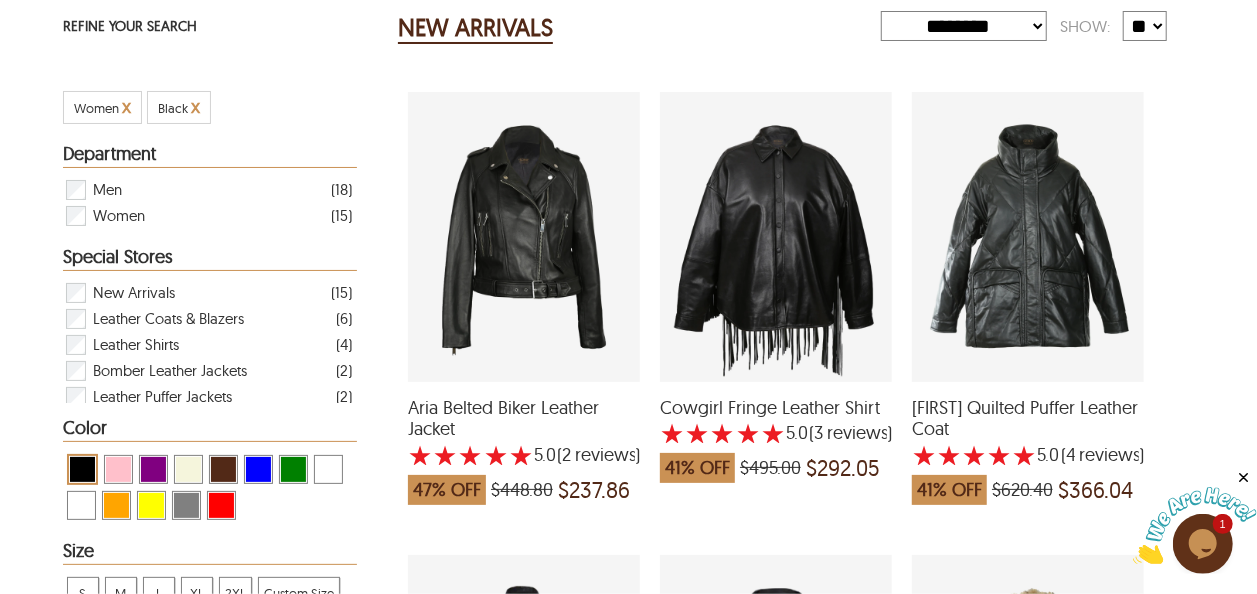 click on "Aria Belted Biker Leather Jacket   ★ ★ ★ ★ ★ 5.0 (2 reviews ) 47% OFF $448.80   $237.86 Cowgirl Fringe Leather Shirt   ★ ★ ★ ★ ★ 5.0 (3 reviews ) 41% OFF $495.00   $292.05 Olivia Quilted Puffer Leather Coat   ★ ★ ★ ★ ★ 5.0 (4 reviews ) 41% OFF $620.40   $366.04 Emma Boyfriend Leather Shirt   ★ ★ ★ ★ ★ 5.0 (2 reviews ) 25% OFF $495.00   $371.25 Maya Leather Blazer   ★ ★ ★ ★ ★ 5.0 (2 reviews ) 41% OFF $514.80   $303.73 Detachable Hood Real Fur Leather Puffer Coat   ★ ★ ★ ★ ★ 4.7 (3 reviews ) 45% OFF $693.00   $381.15 Iris Leather Puffer Bomber Jacket   ★ ★ ★ ★ ★ 5.0 (2 reviews ) 49% OFF $594.00   $302.94 Unisex Leather Puffer Short Coat   ★ ★ ★ ★ ★ 5.0 (4 reviews ) 45% OFF $627.00   $344.85 Kim Leather Puffer Long Coat   ★ ★ ★ ★ ★ 5.0 (3 reviews ) 47% OFF $805.20   $426.76 Sasha Oversized Leather Puffer Jacket   ★ ★ ★ ★ ★ 5.0 (2 reviews ) 49% OFF $633.60   $323.14 Women's Leather Puffer Long Coat   ★ ★ ★ (3" at bounding box center (794, 1219) 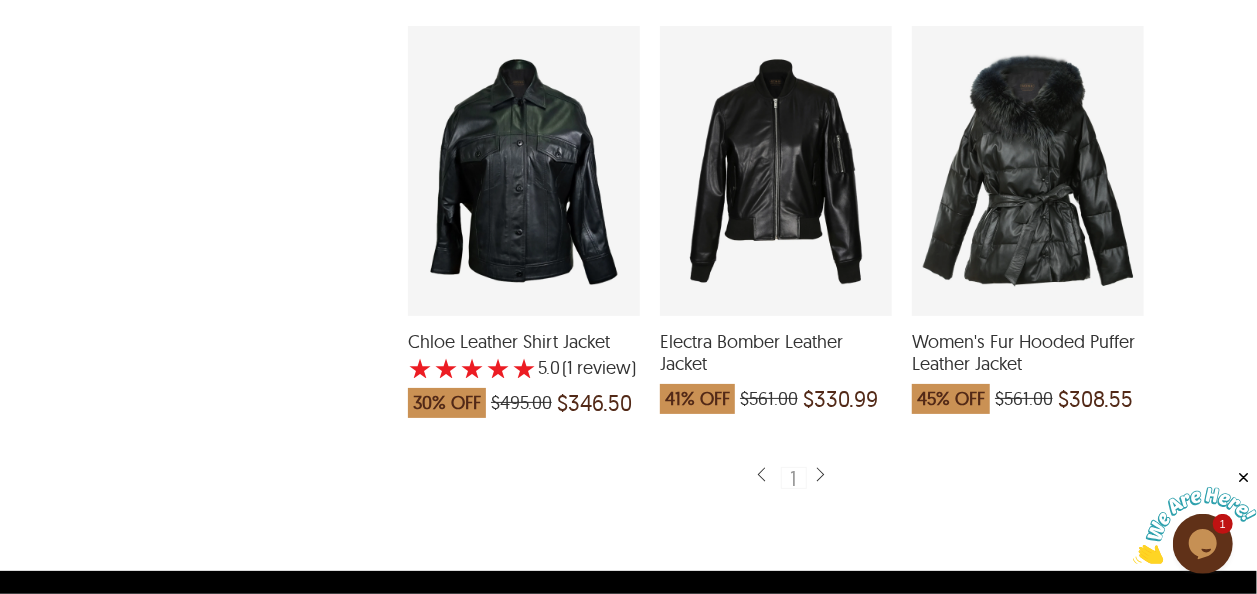 scroll, scrollTop: 2248, scrollLeft: 0, axis: vertical 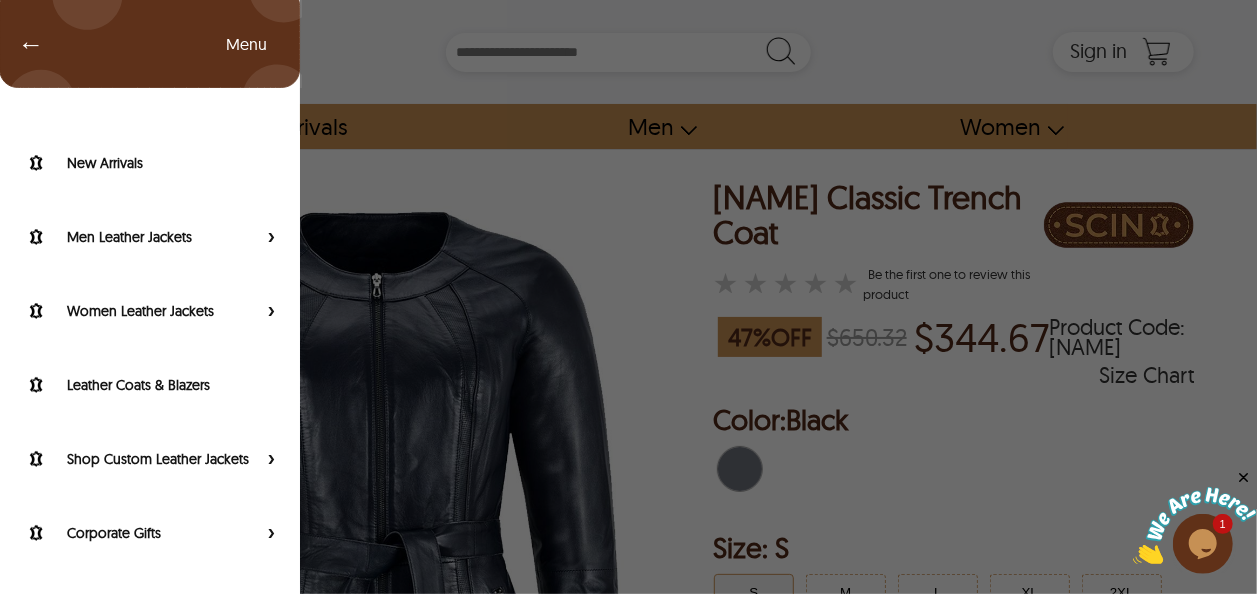 click on "← Menu New Arrivals Men Leather Jackets Aviator Leather Jackets Bomber Leather Jackets Biker Leather Jackets Cafe Racer Leather Jackets Leather Puffer Jackets Varsity Leather Jackets Oversized Leather Jackets Shearling Leather Jackets Leather Vests Leather Shirts Women Leather Jackets Aviator Leather Jackets Bomber Leather Jackets Biker Leather Jackets Cafe Racer Leather Jackets Leather Puffer Jackets Varsity Leather Jackets Oversized Leather Jackets Shearling Leather Jackets Leather Vests Leather Coats & Blazers Shop Custom Leather Jackets Custom Aviator Leather Jackets Custom Bomber Leather Jackets Custom Biker Leather Jackets Custom Shearling Leather Jackets Custom Leather Coats & Blazers Custom Leather Vests Corporate Gifts  Leather Wallets Leather Portfolios Leather Passport Holders Leather Bags Leather Backpacks Leather Handbags Leather Duffle Bags Leather Crossbody Bags Leather Toiletry Bags Coupons & Specials SCIN Brand  About Us  SCIN Affiliate Program SCIN Reseller Program  Help" at bounding box center (628, 52) 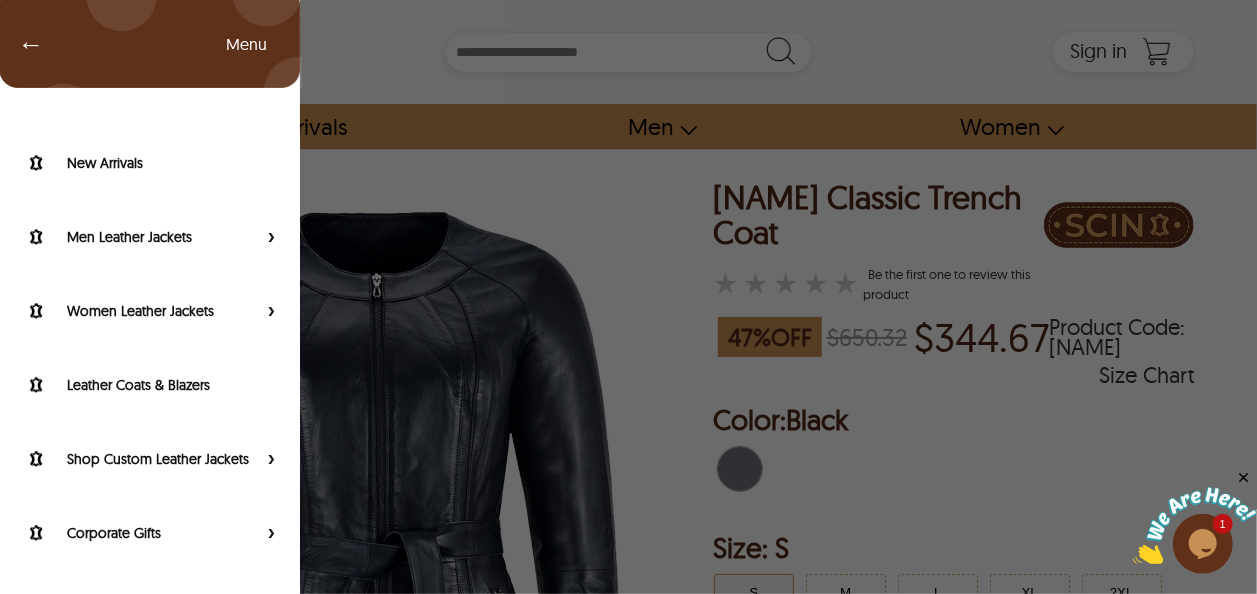 scroll, scrollTop: 302, scrollLeft: 0, axis: vertical 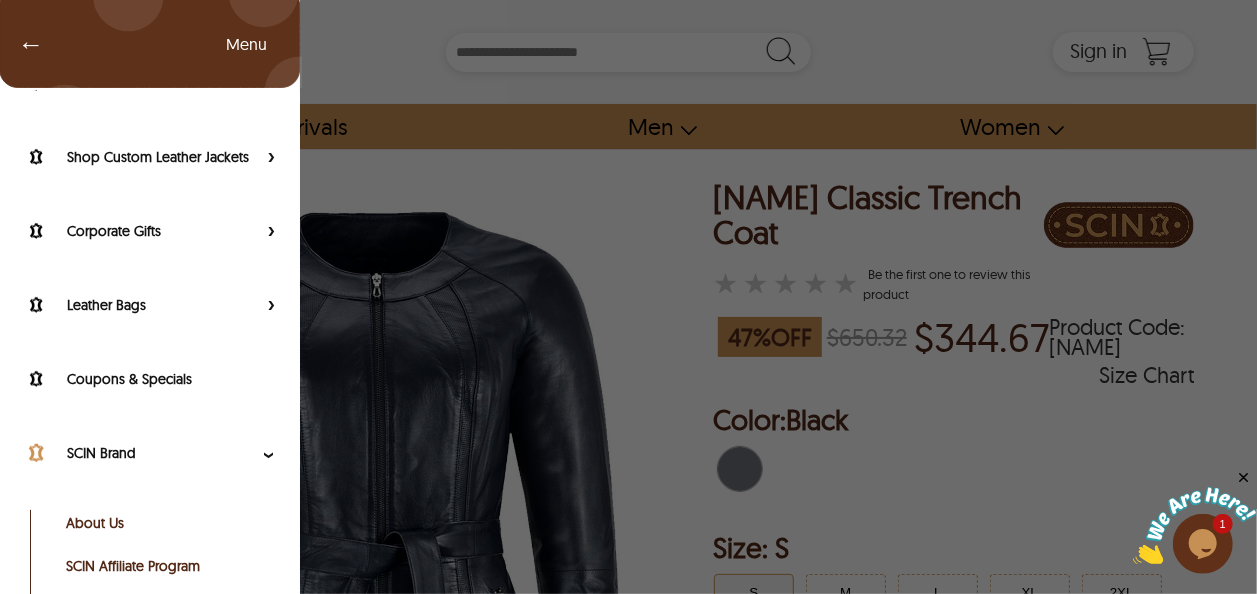 click on "SCIN Brand" at bounding box center (162, 453) 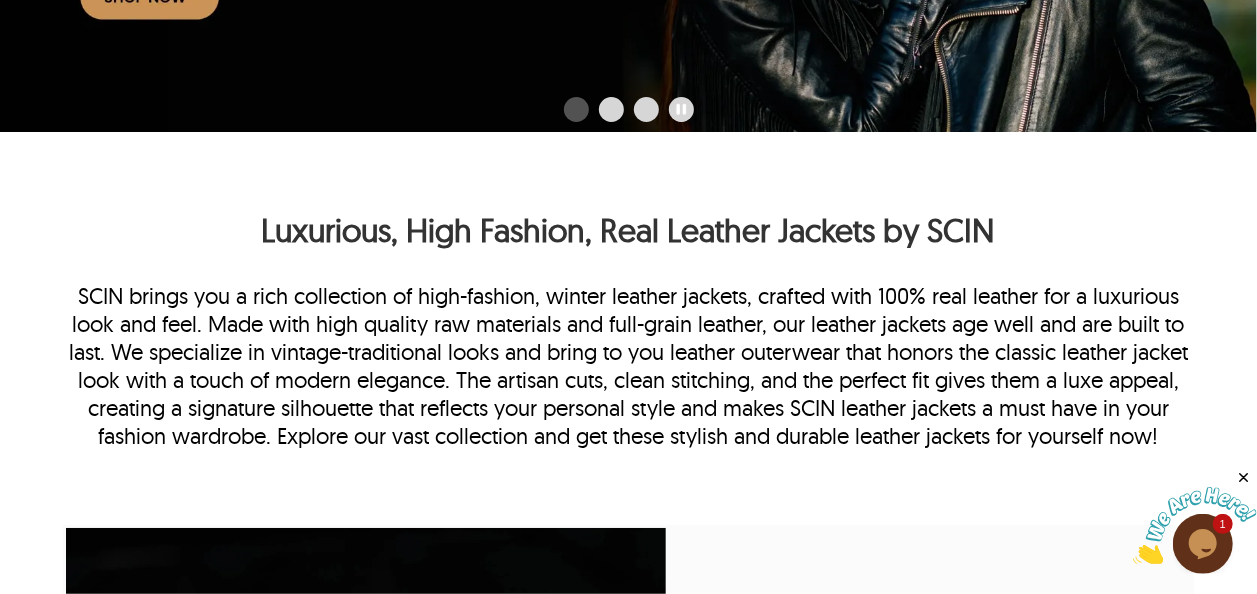 scroll, scrollTop: 1039, scrollLeft: 0, axis: vertical 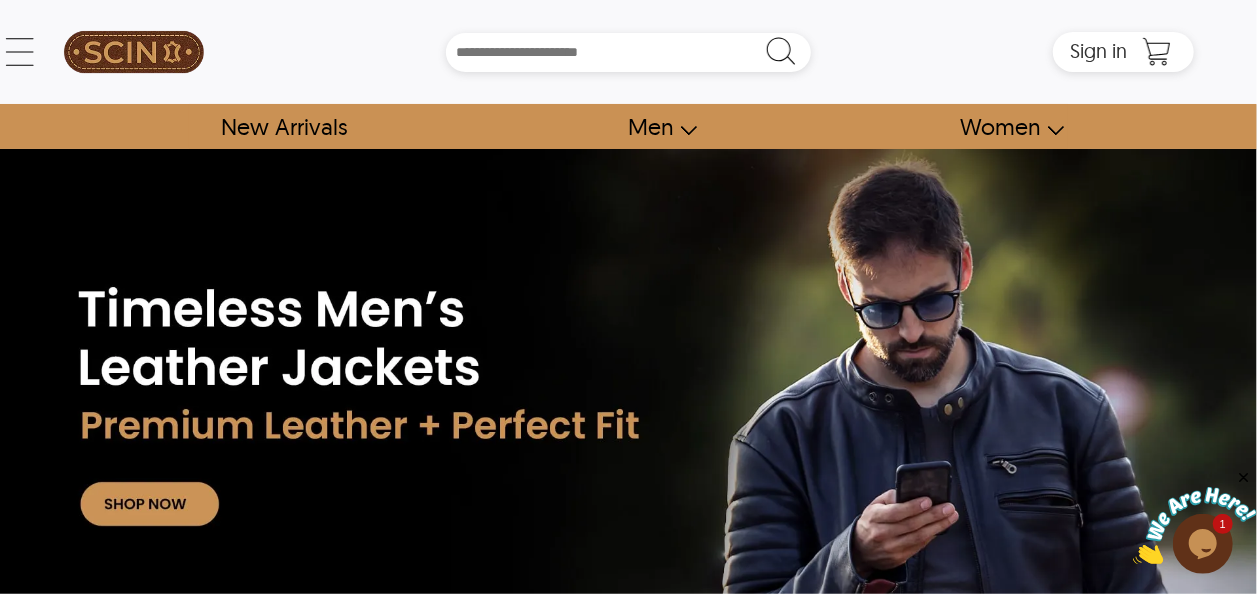 click at bounding box center [134, 52] 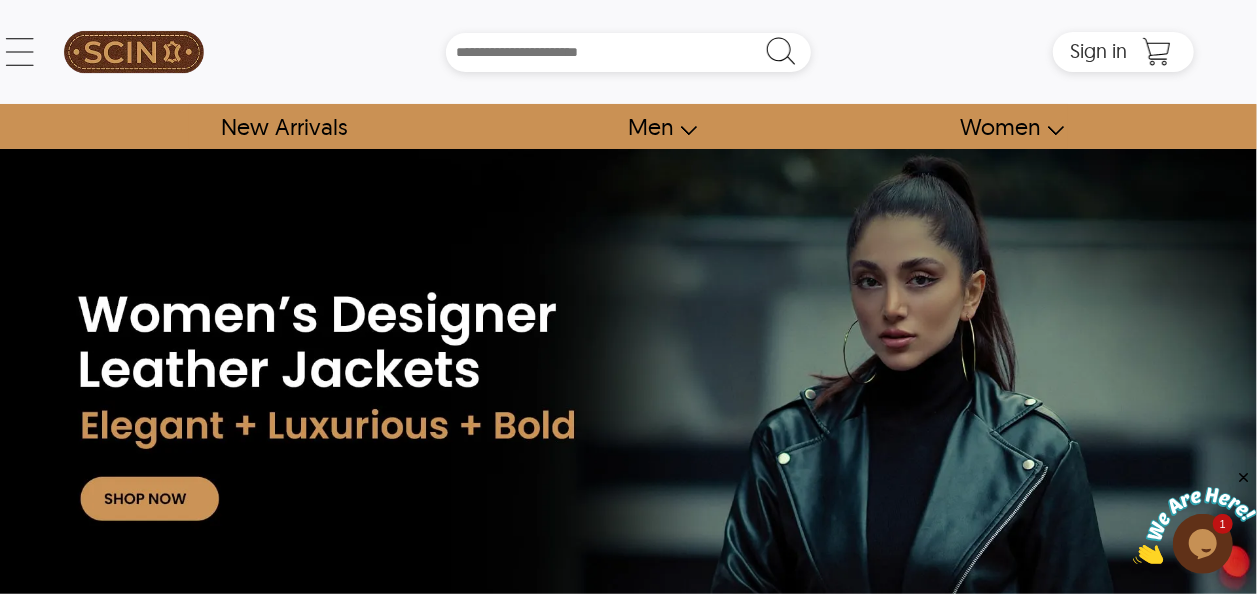 click at bounding box center [628, 406] 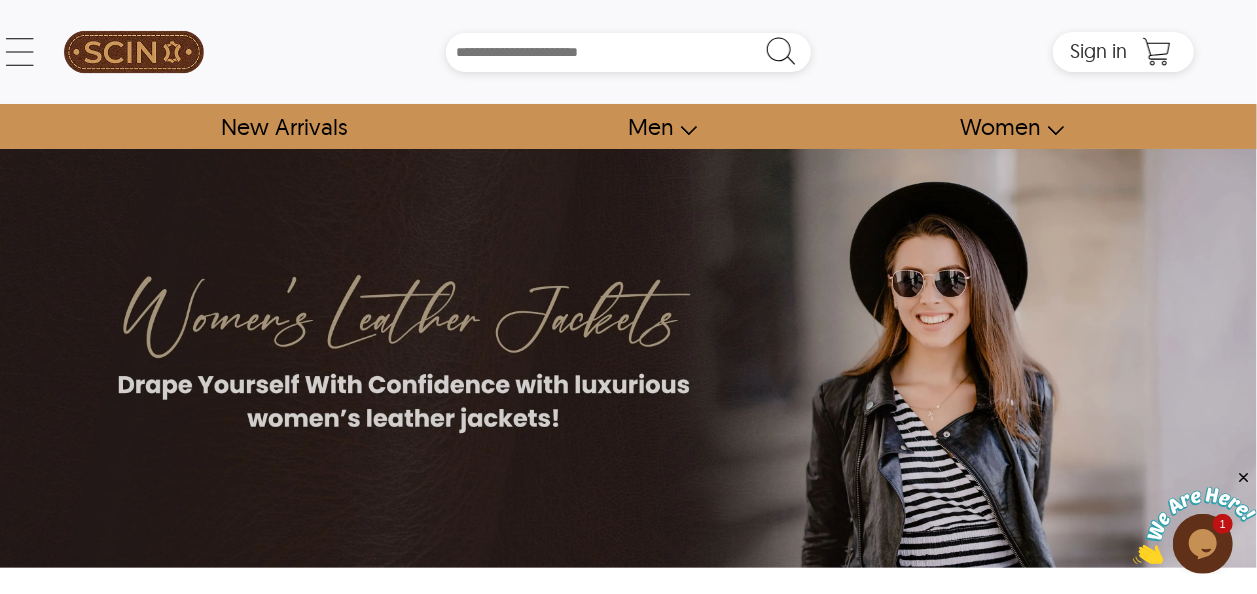 scroll, scrollTop: 520, scrollLeft: 0, axis: vertical 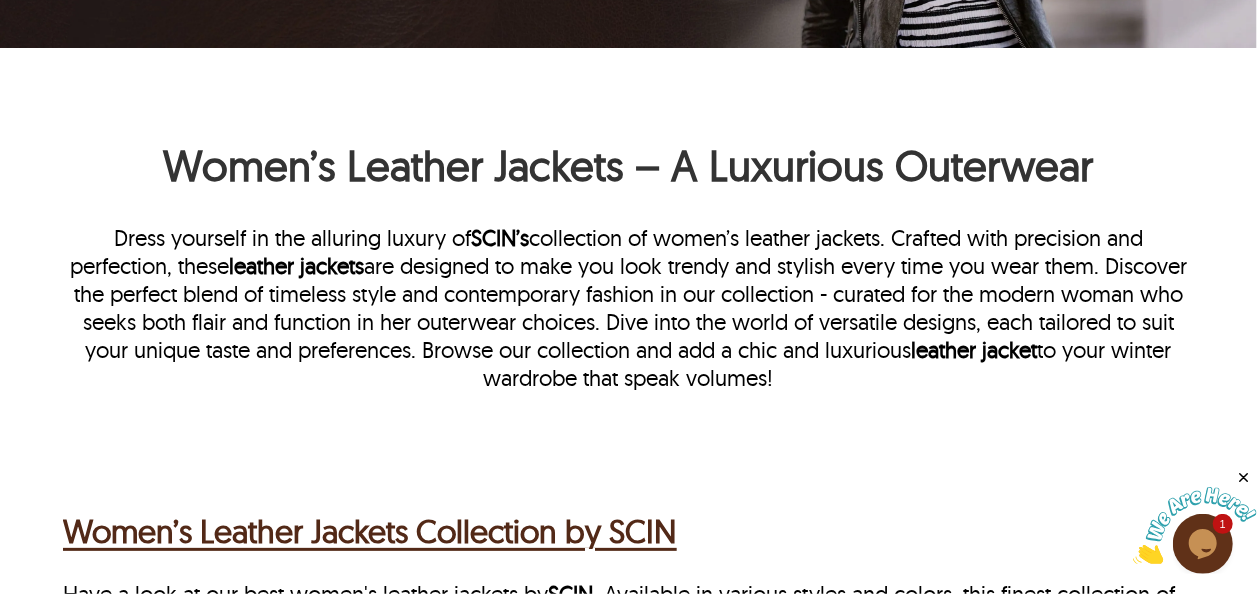 click on "Women’s Leather Jackets Collection by SCIN" at bounding box center (370, 531) 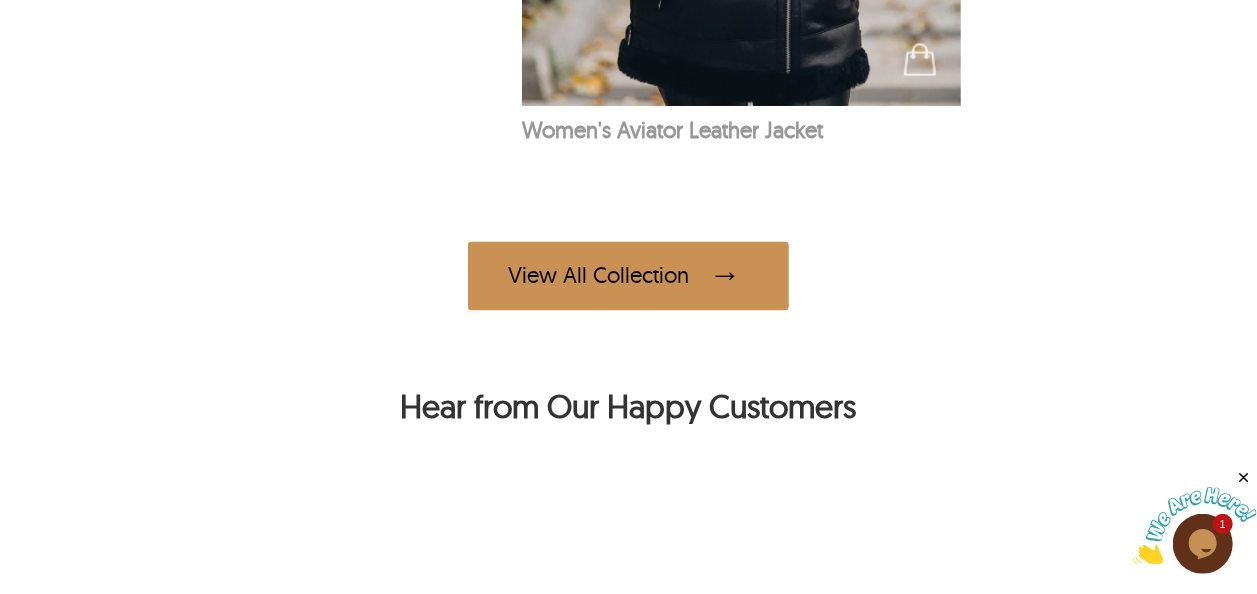 scroll, scrollTop: 1840, scrollLeft: 0, axis: vertical 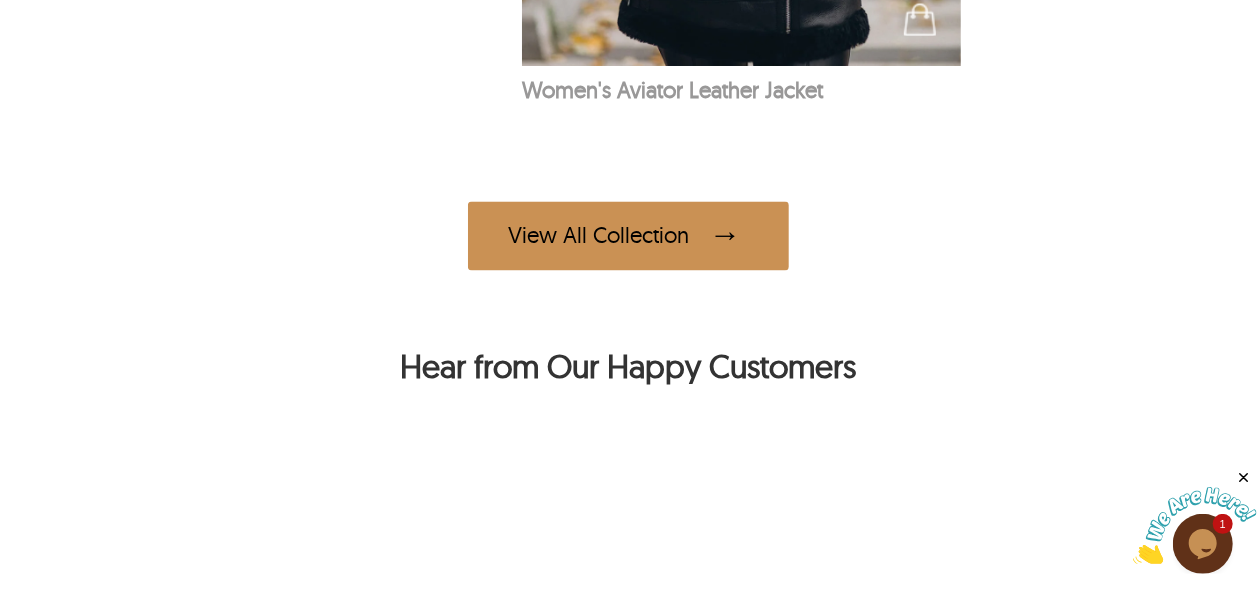 click on "View All Collection" at bounding box center (628, 236) 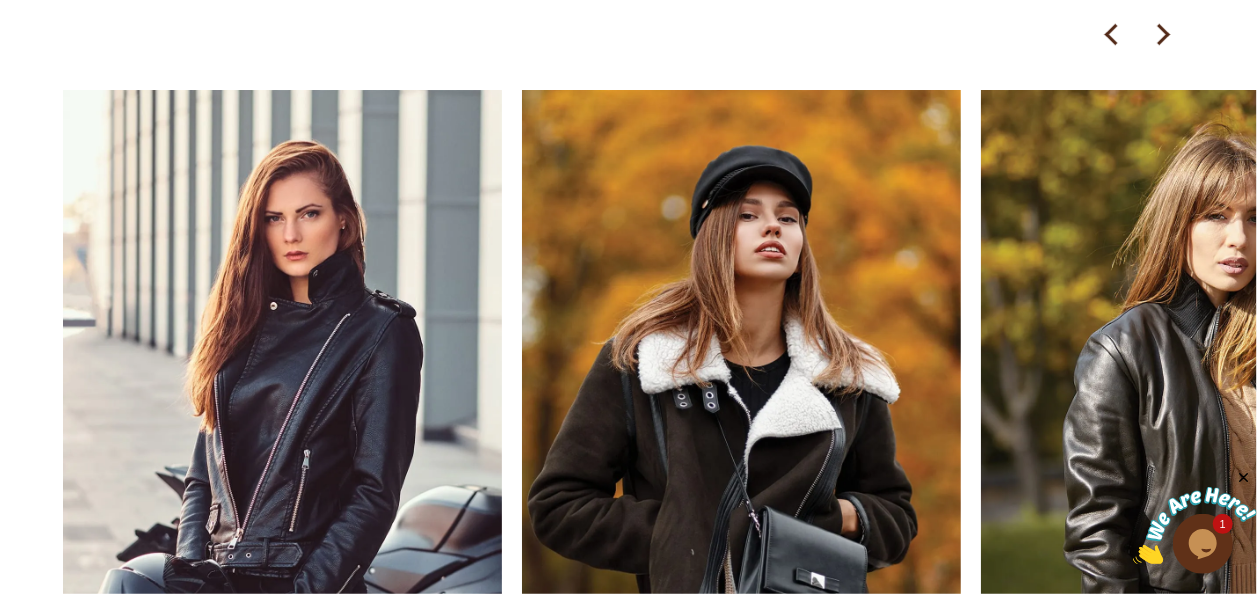 scroll, scrollTop: 4069, scrollLeft: 0, axis: vertical 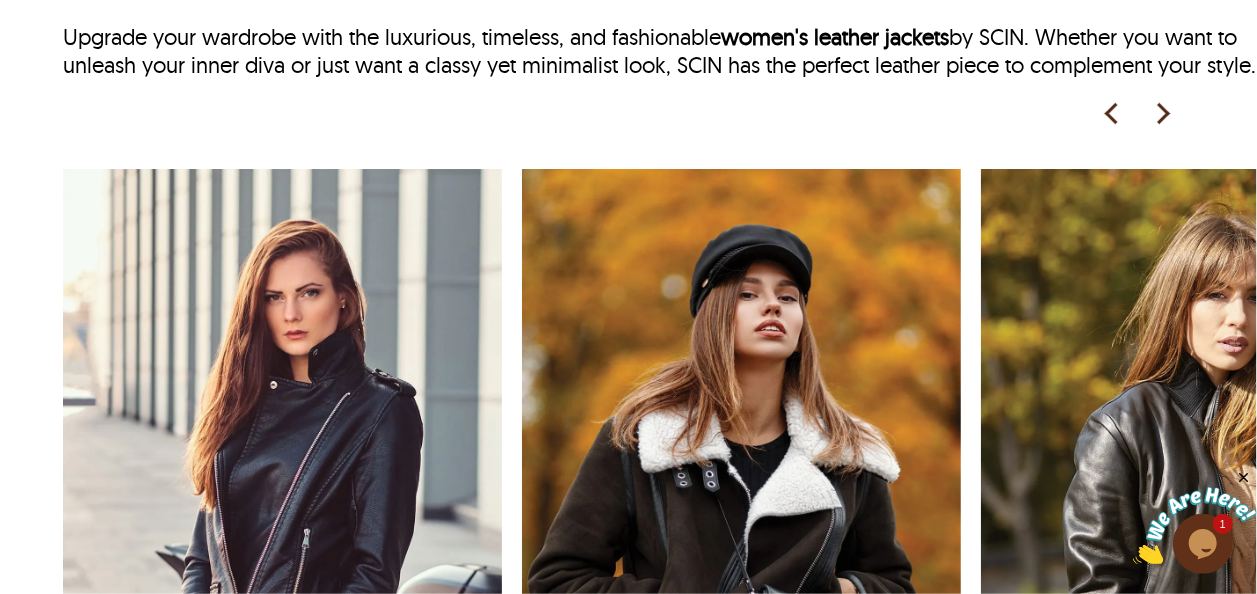 click at bounding box center (1162, -1084) 